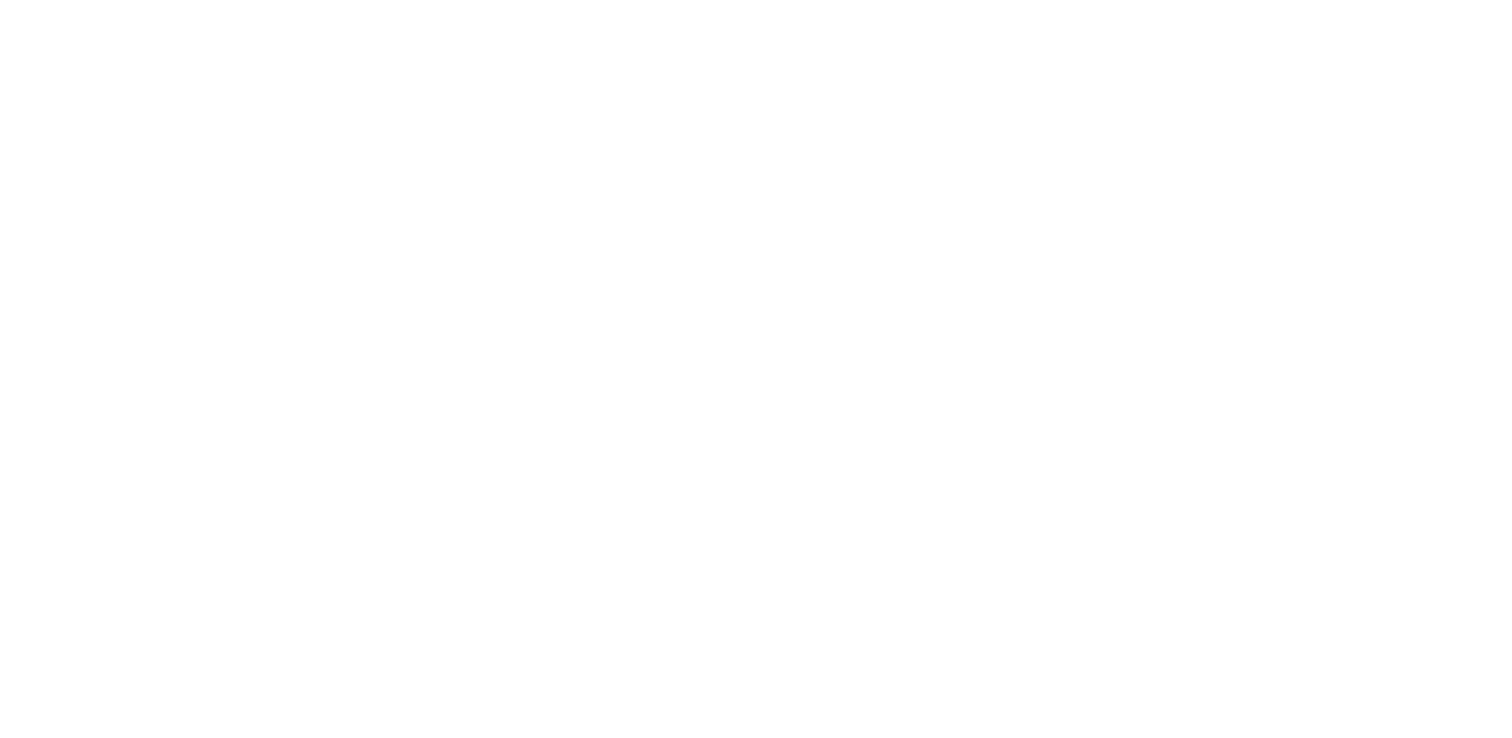 scroll, scrollTop: 0, scrollLeft: 0, axis: both 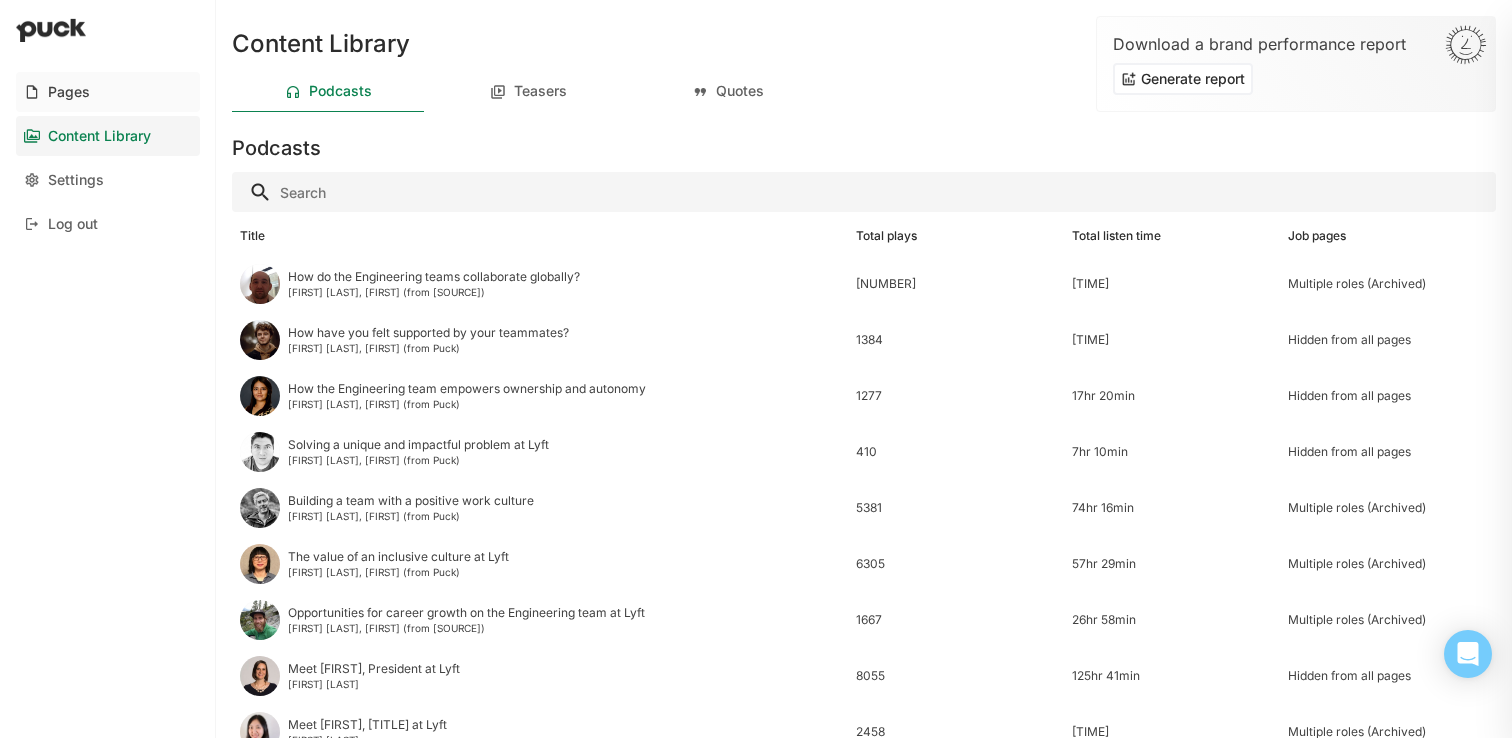 click on "Pages" at bounding box center [108, 92] 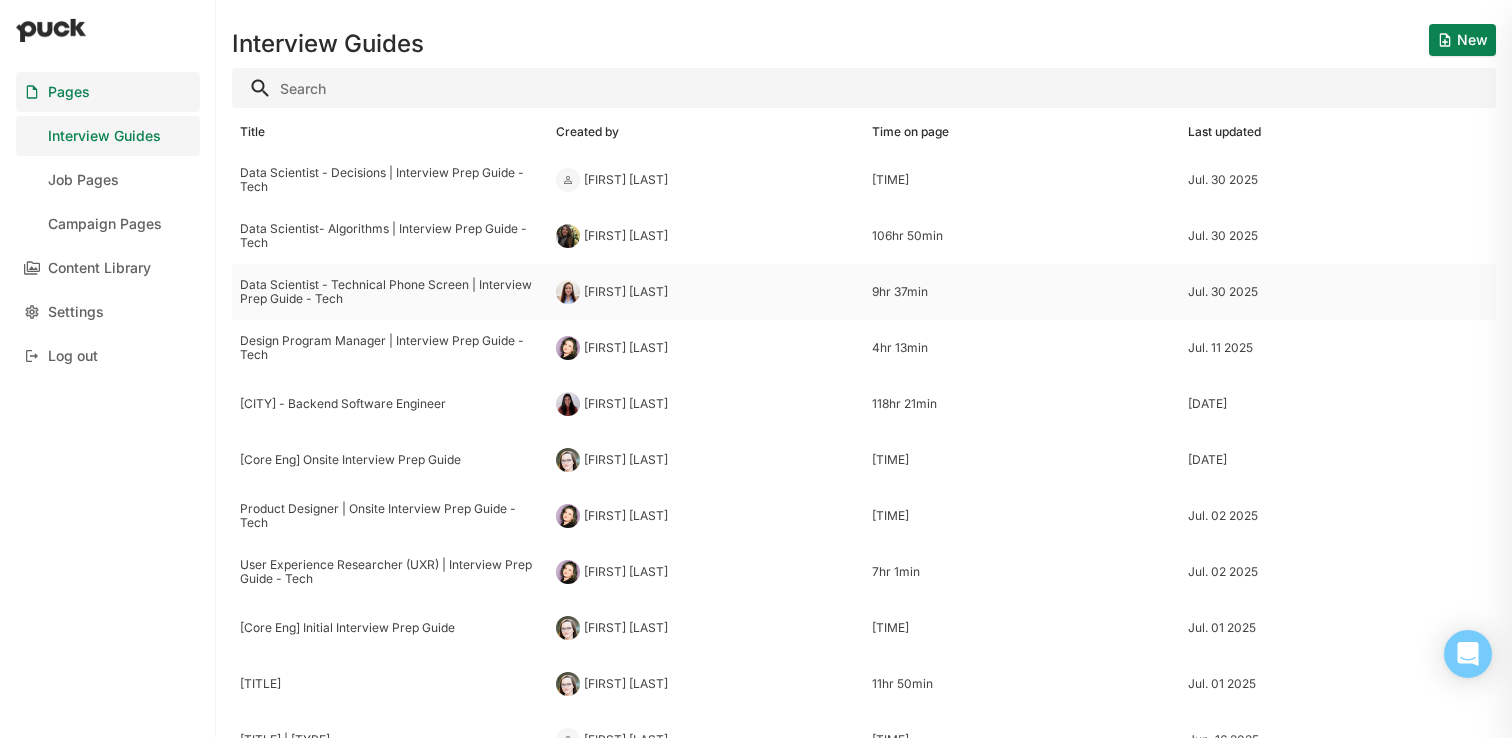 click on "Data Scientist - Technical Phone Screen | Interview Prep Guide - Tech" at bounding box center [390, 292] 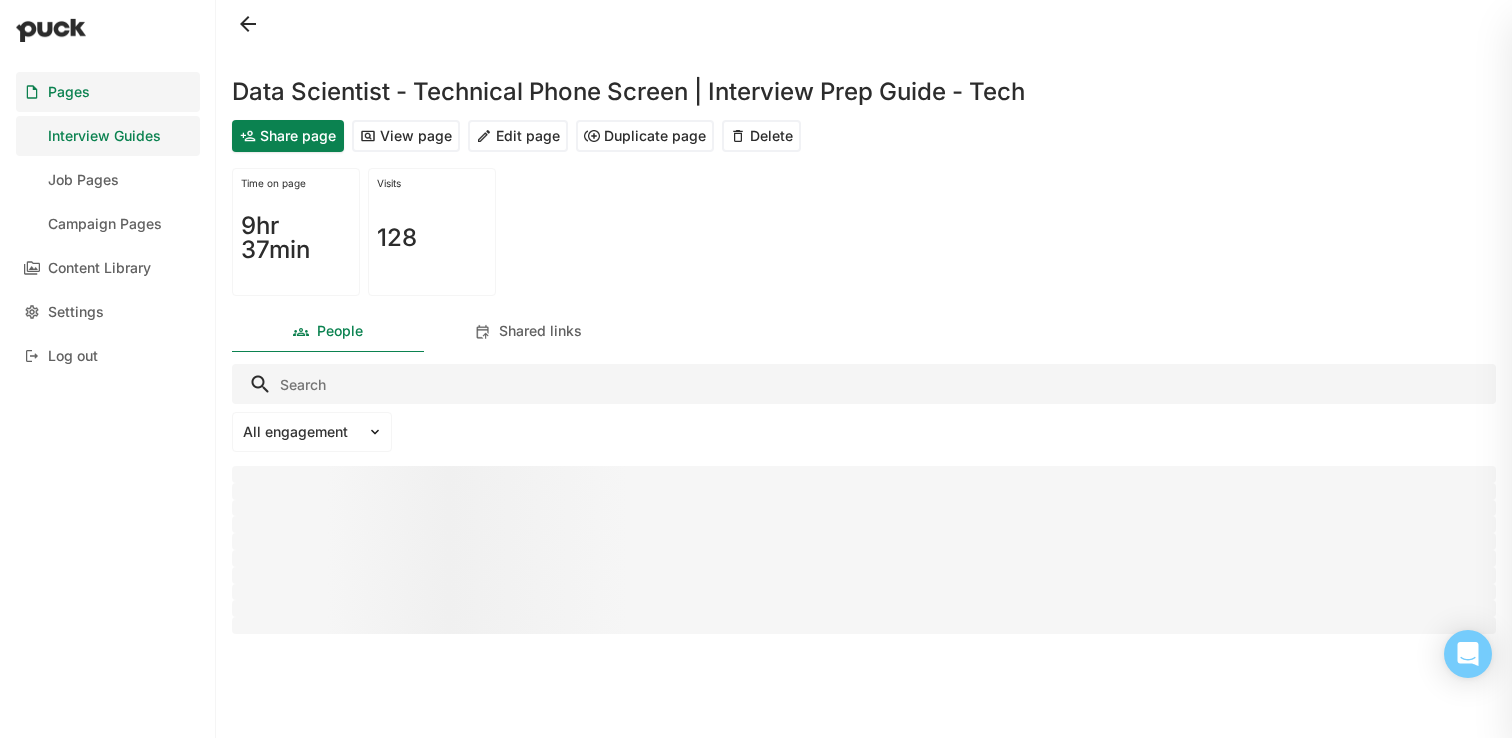 click on "Edit page" at bounding box center [518, 136] 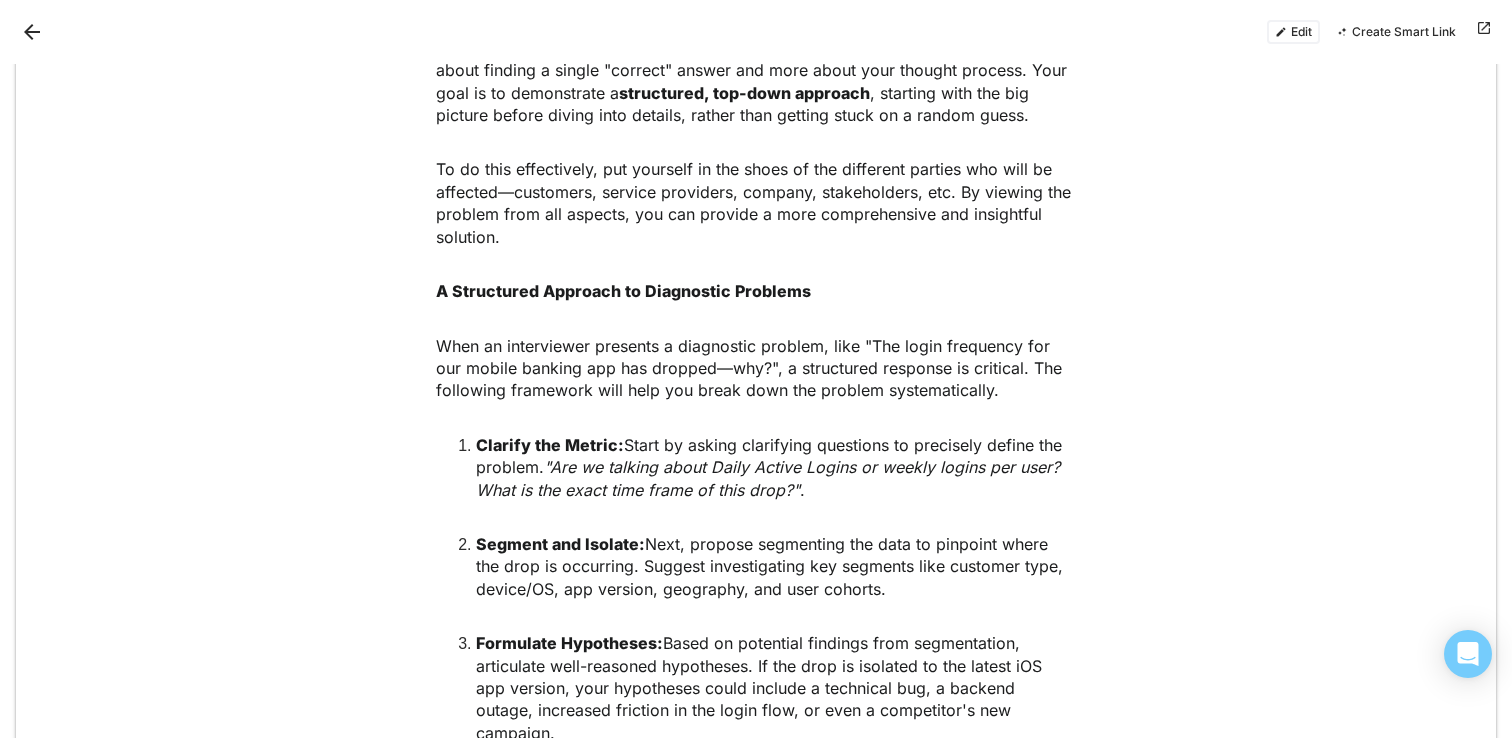 scroll, scrollTop: 4674, scrollLeft: 0, axis: vertical 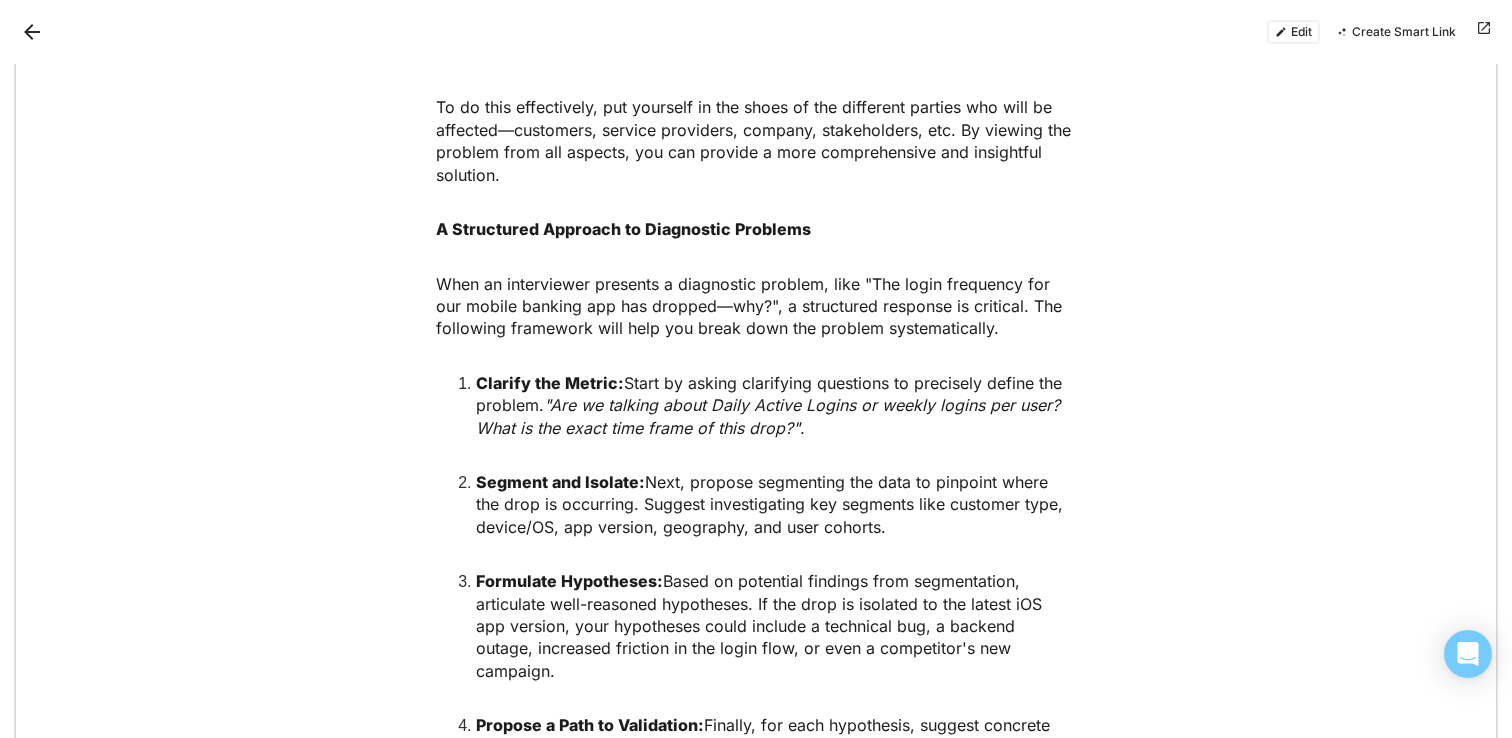 click at bounding box center [32, 32] 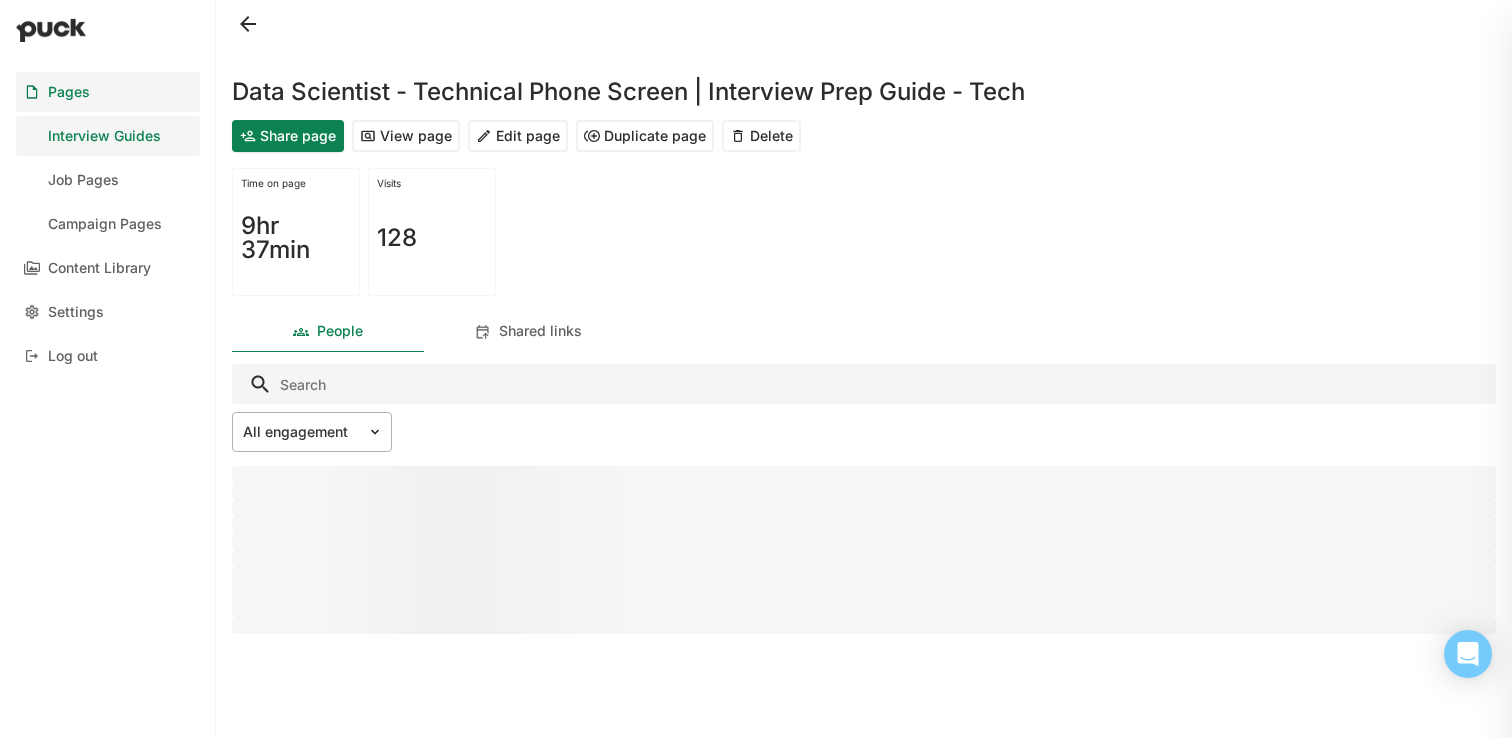 click on "All engagement" at bounding box center (300, 432) 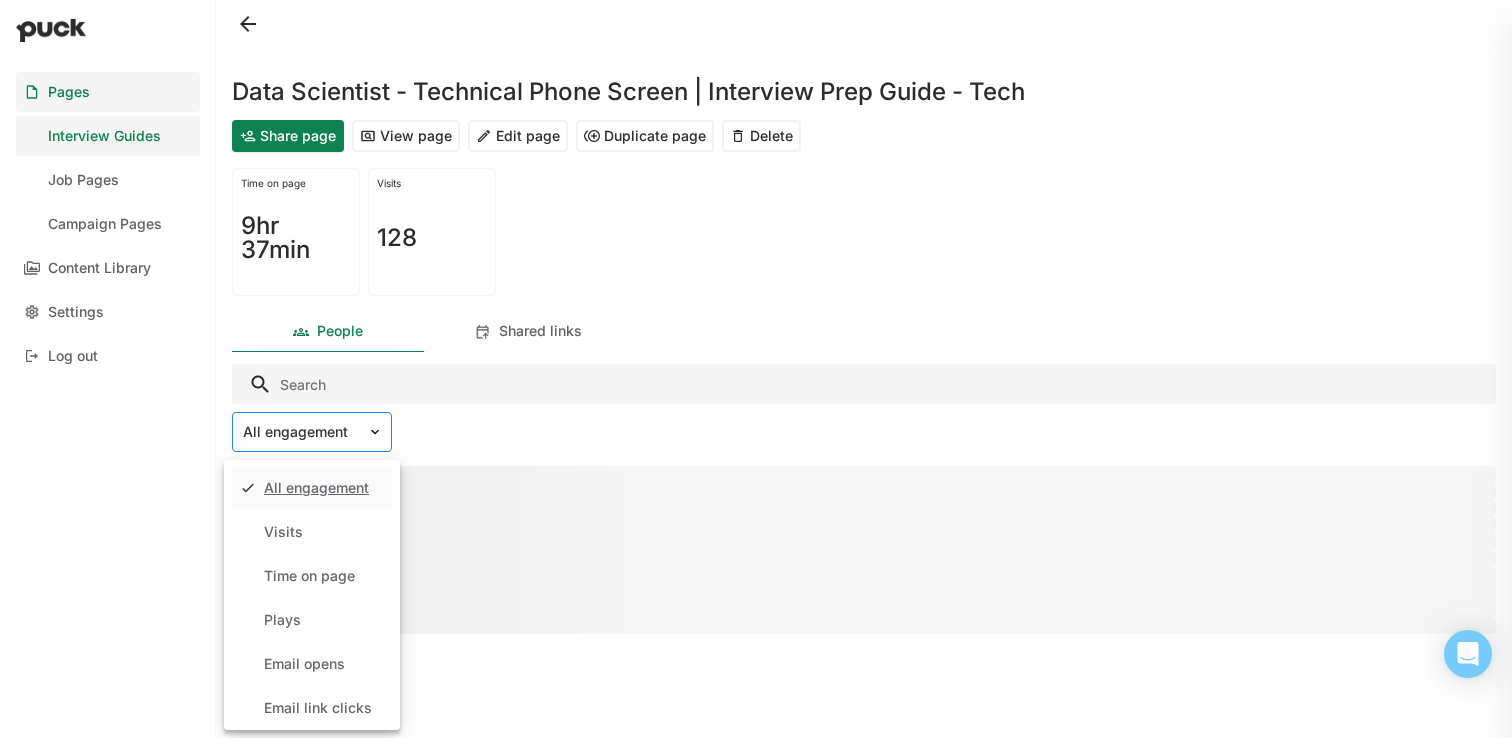 click on "All engagement" at bounding box center (300, 432) 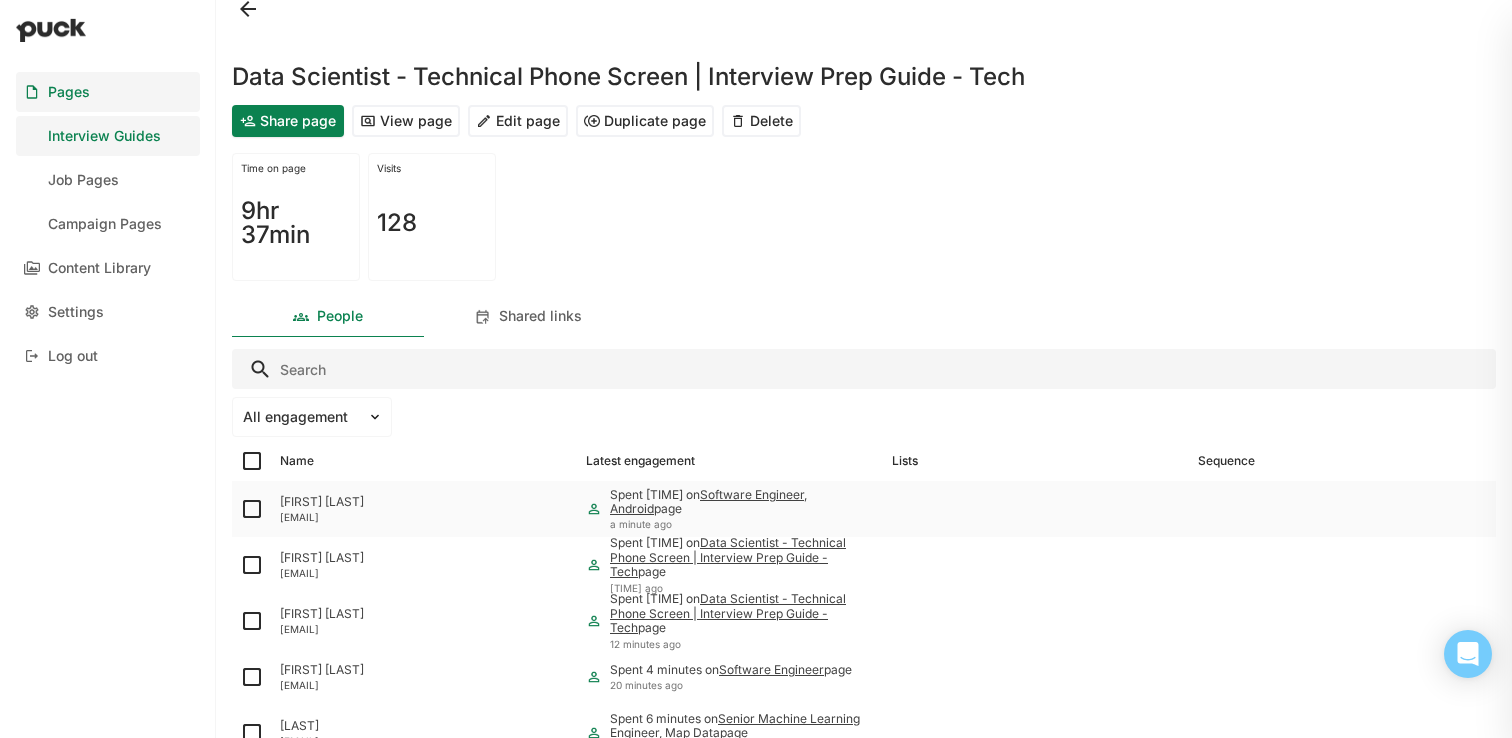 scroll, scrollTop: 0, scrollLeft: 0, axis: both 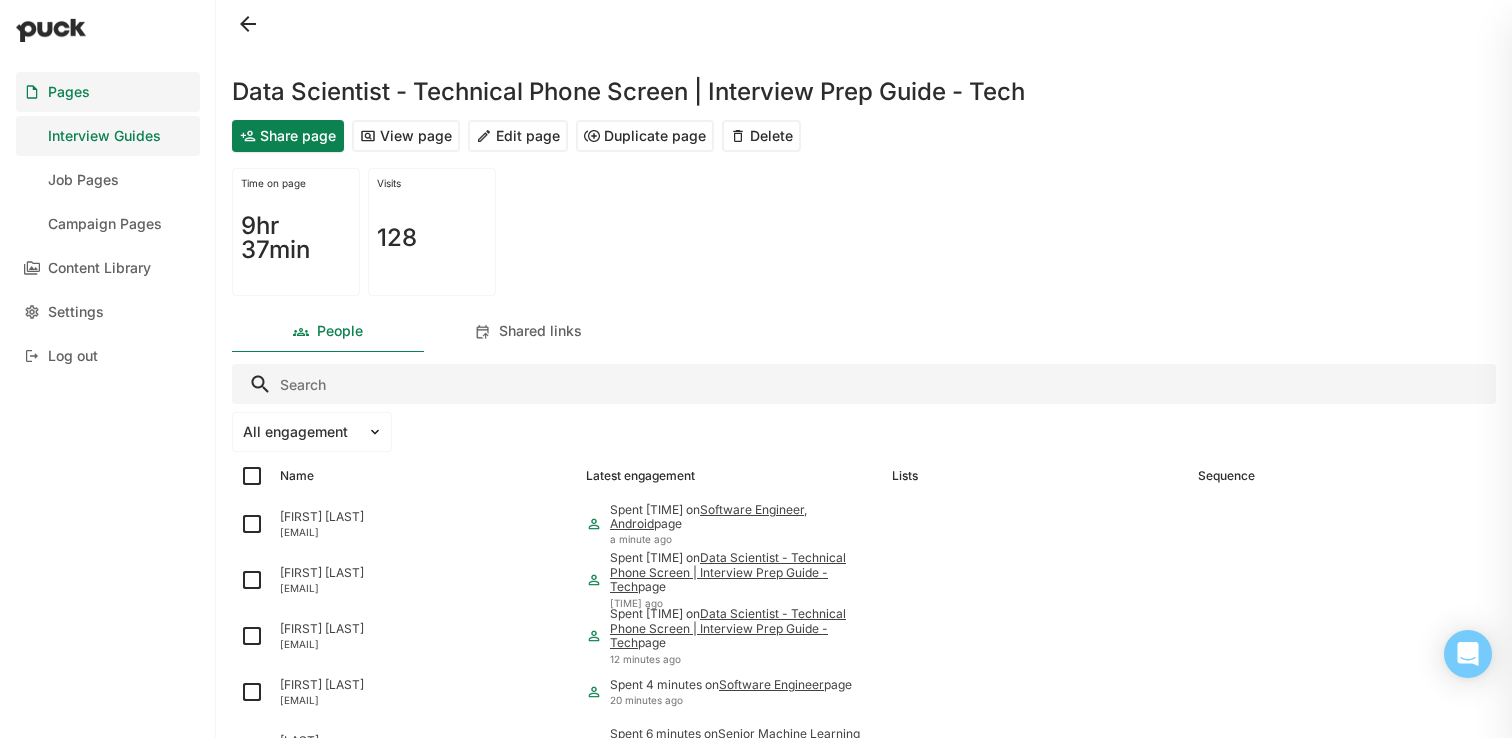 click at bounding box center (248, 24) 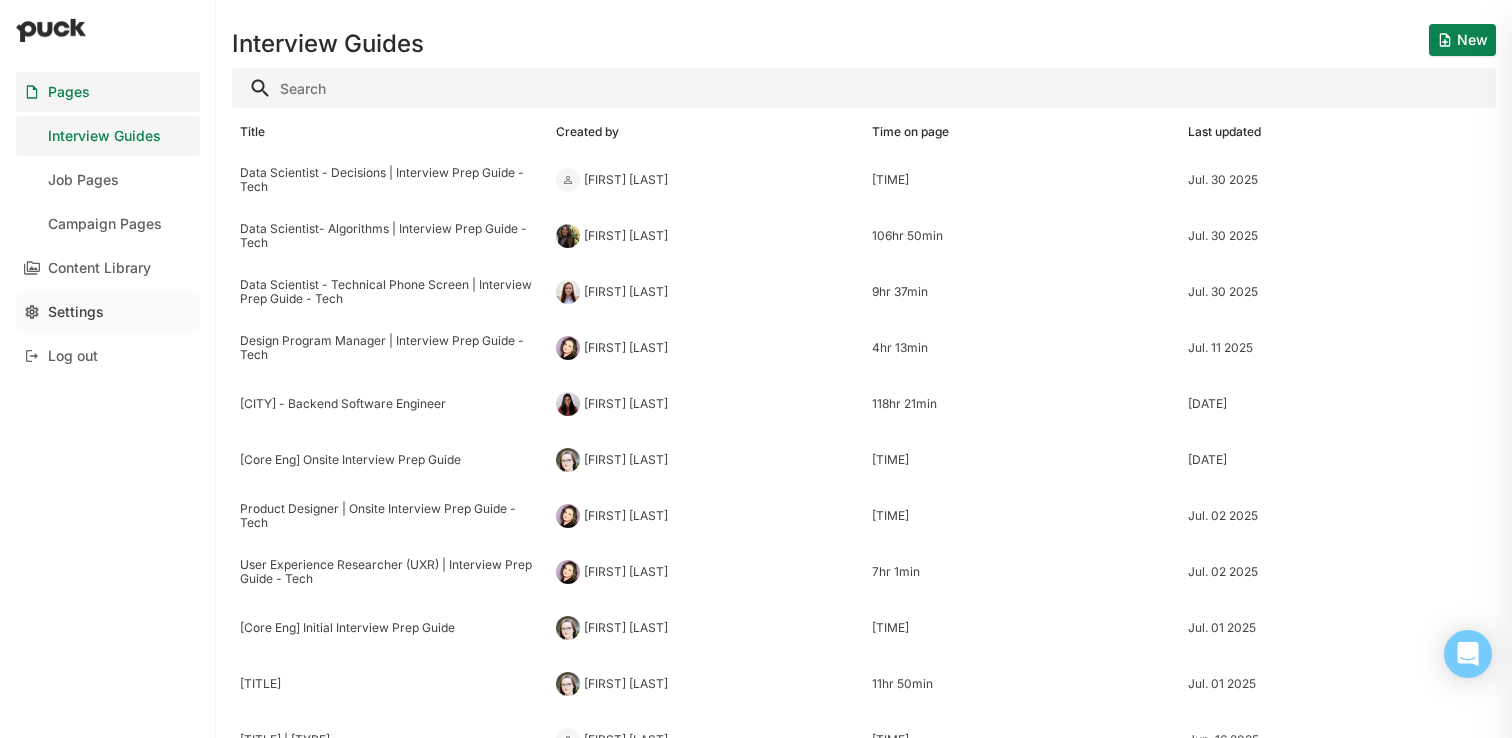 click on "Settings" at bounding box center [76, 312] 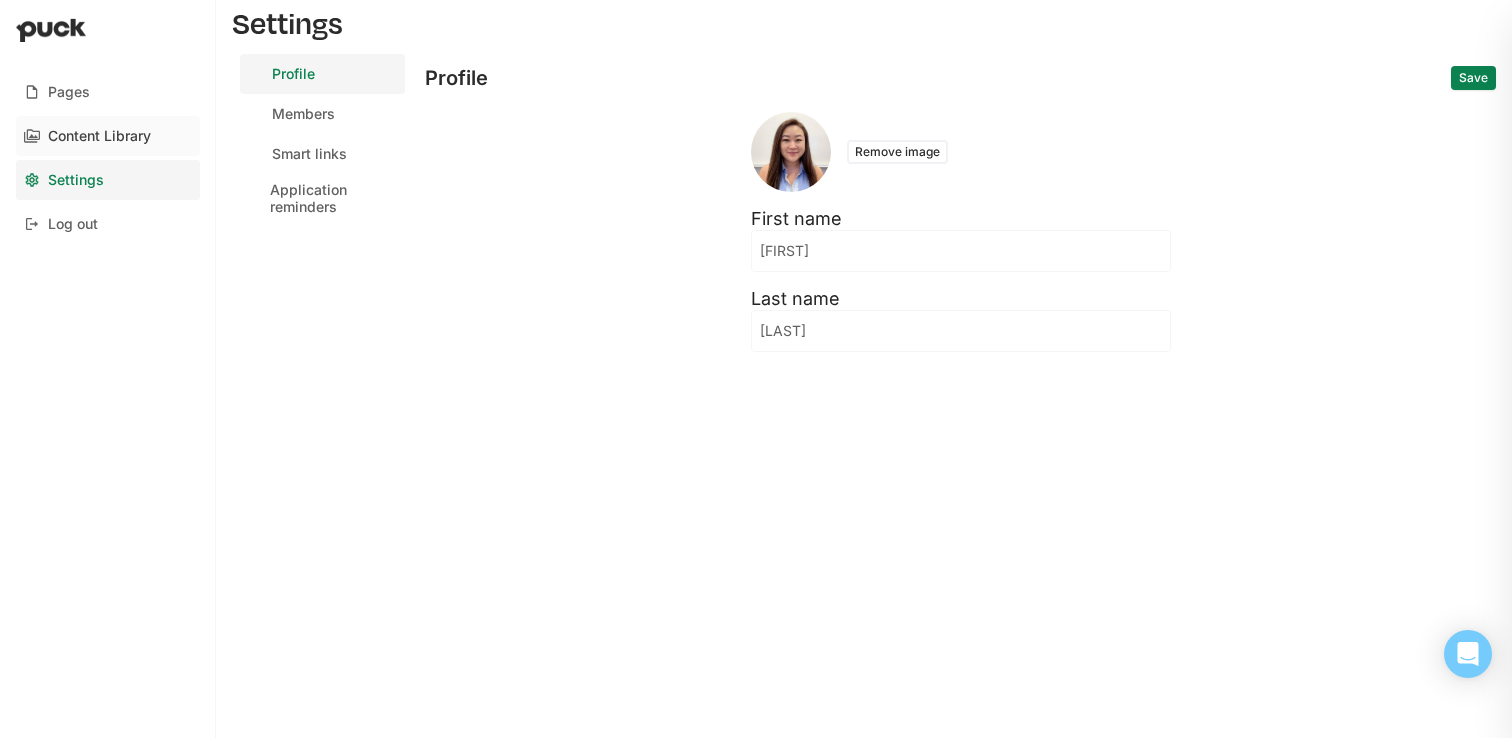 click on "Content Library" at bounding box center (99, 136) 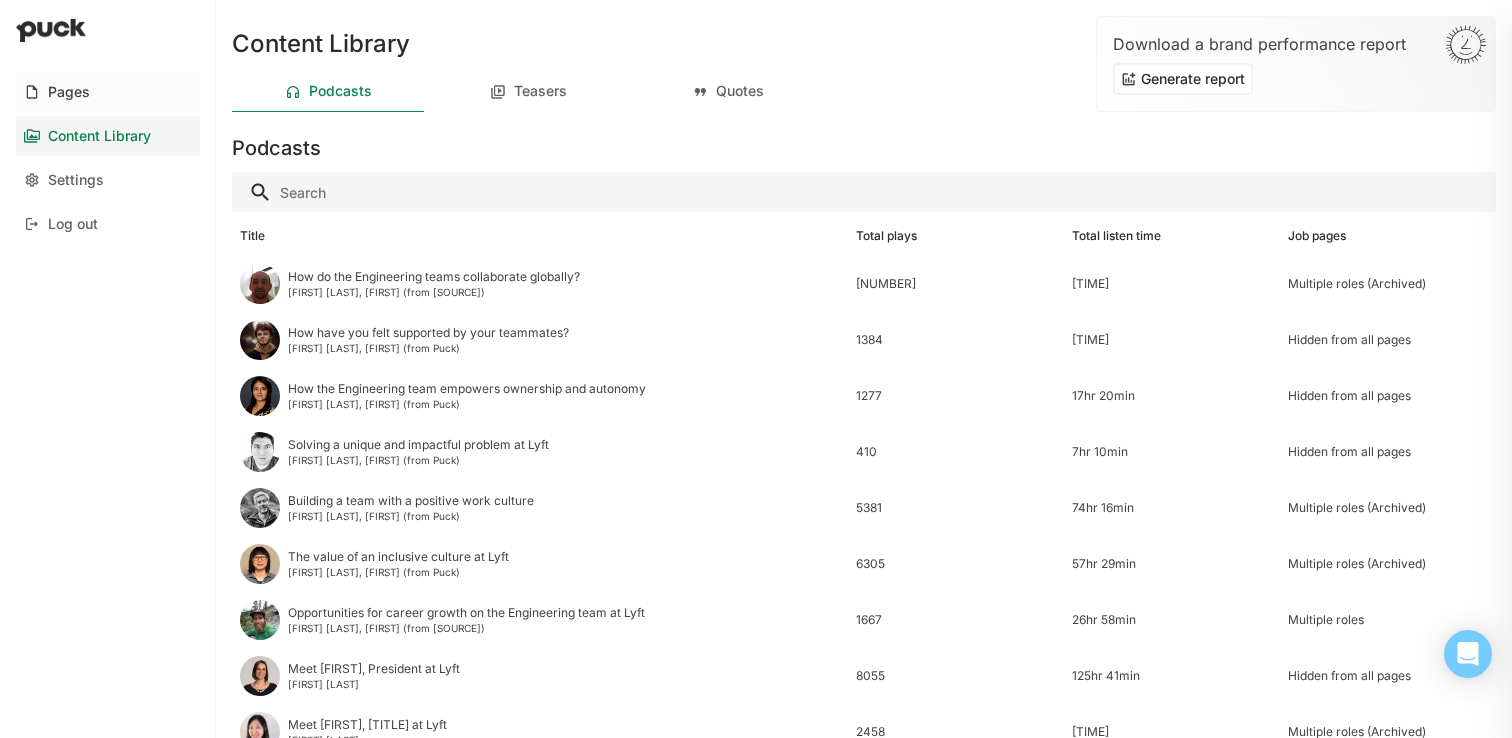 click on "Pages" at bounding box center (108, 92) 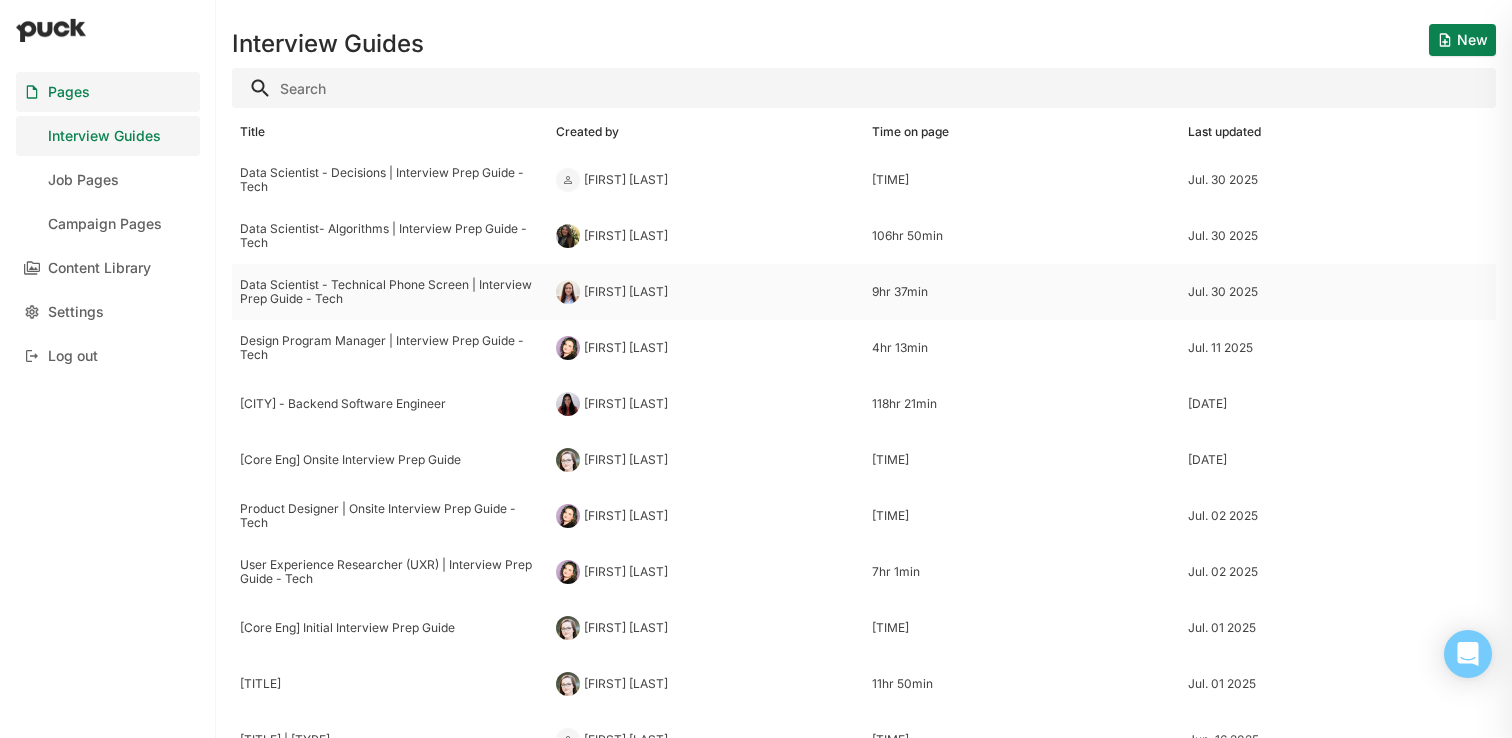 click on "Data Scientist - Technical Phone Screen | Interview Prep Guide - Tech" at bounding box center [390, 292] 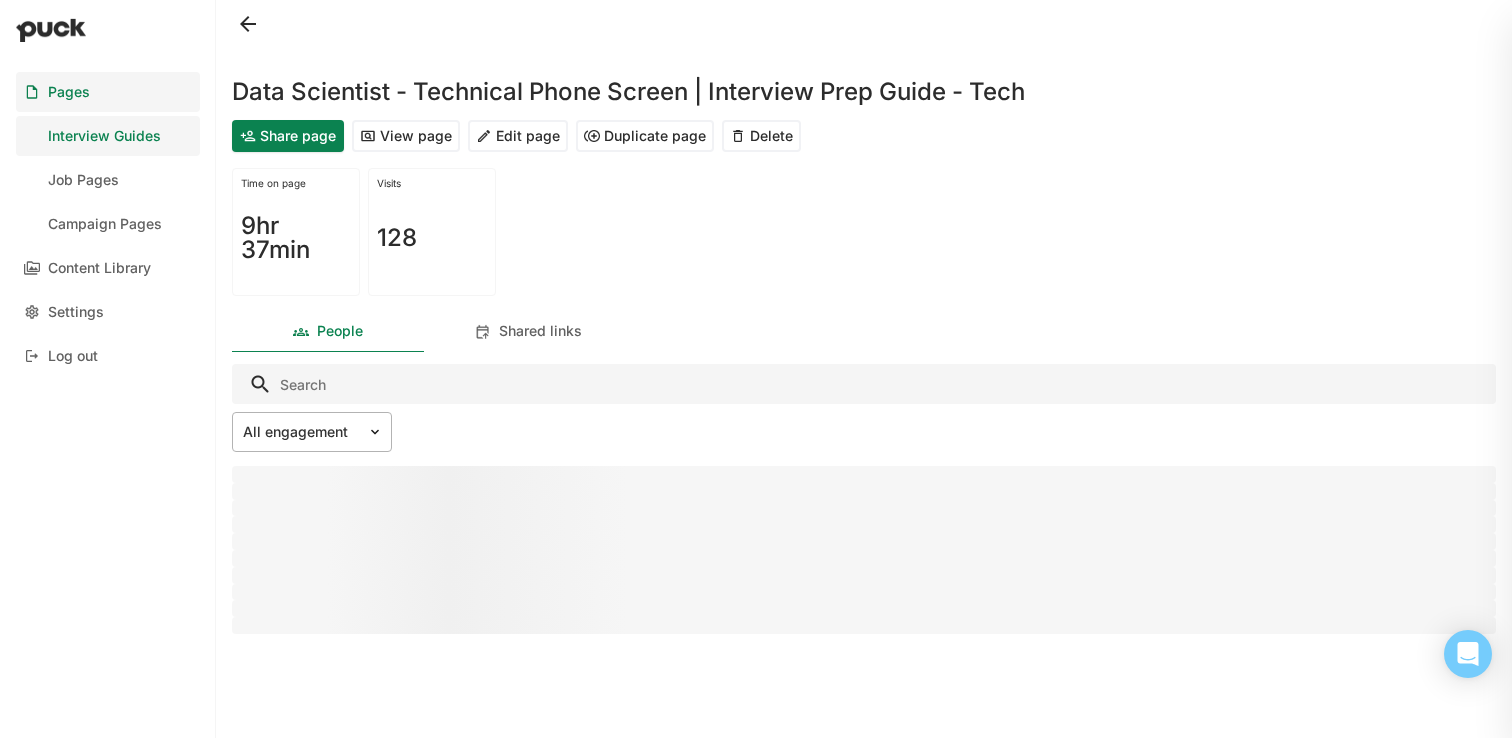 click at bounding box center [300, 432] 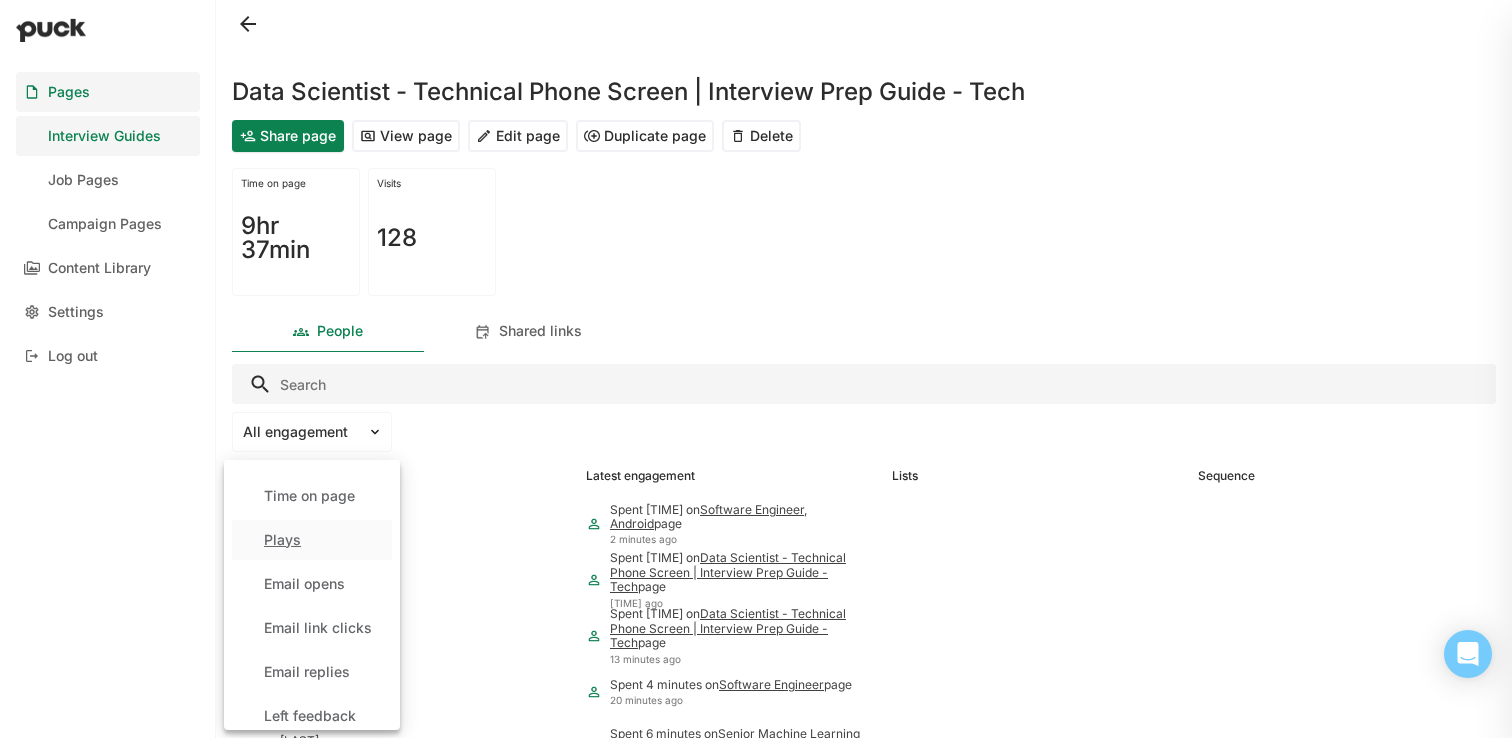 scroll, scrollTop: 84, scrollLeft: 0, axis: vertical 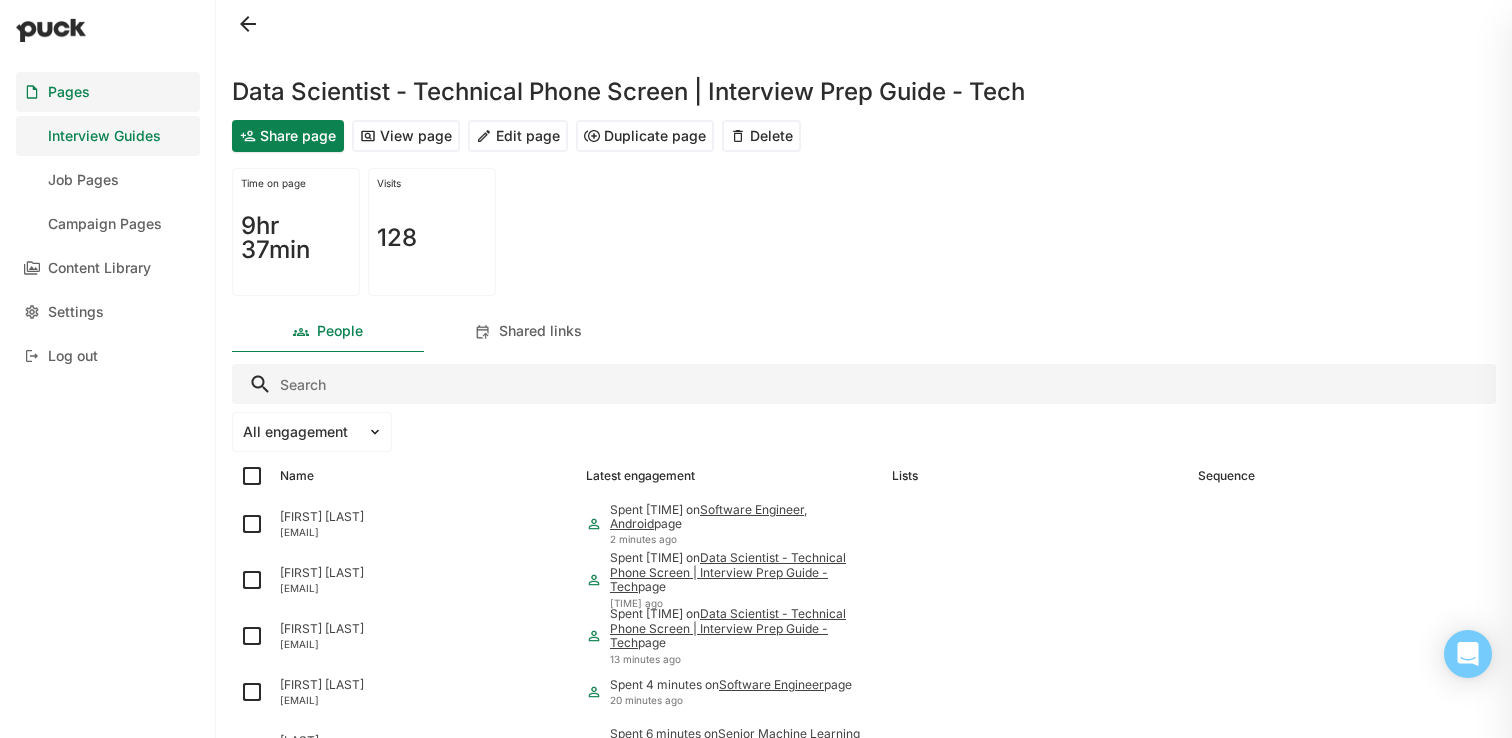 click on "Time on page [TIME] Visits [NUMBER]" at bounding box center [864, 232] 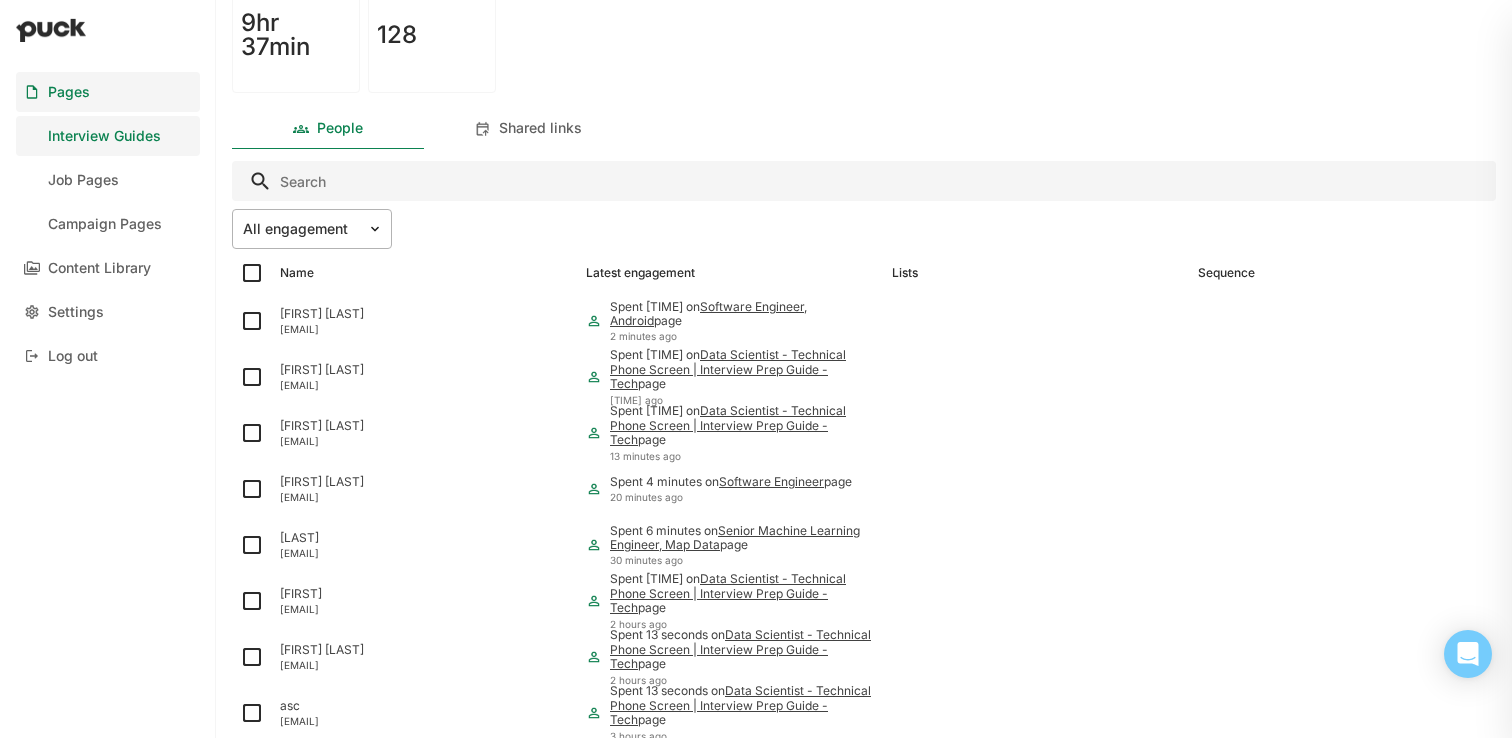 scroll, scrollTop: 0, scrollLeft: 0, axis: both 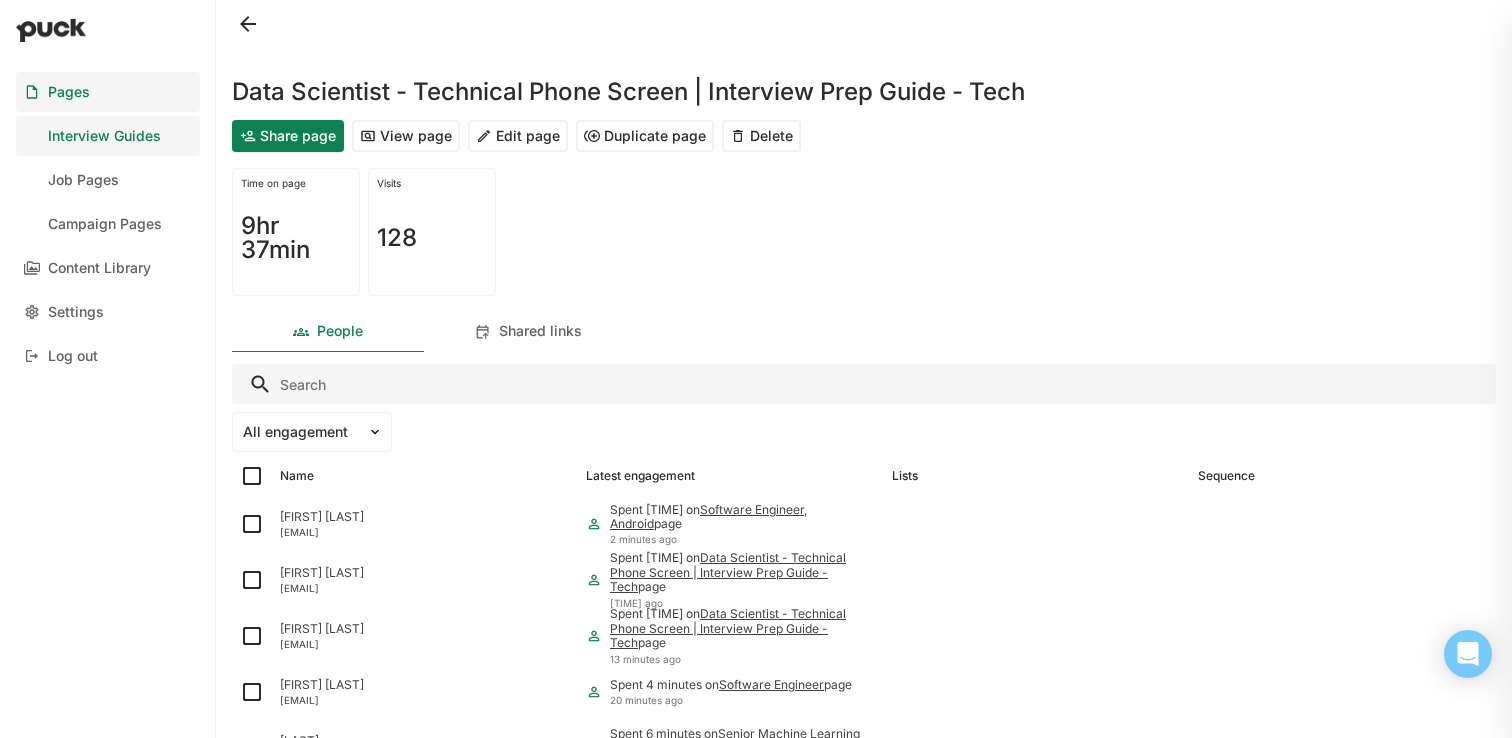 click on "Data Scientist - Technical Phone Screen | Interview Prep Guide - Tech" at bounding box center (628, 92) 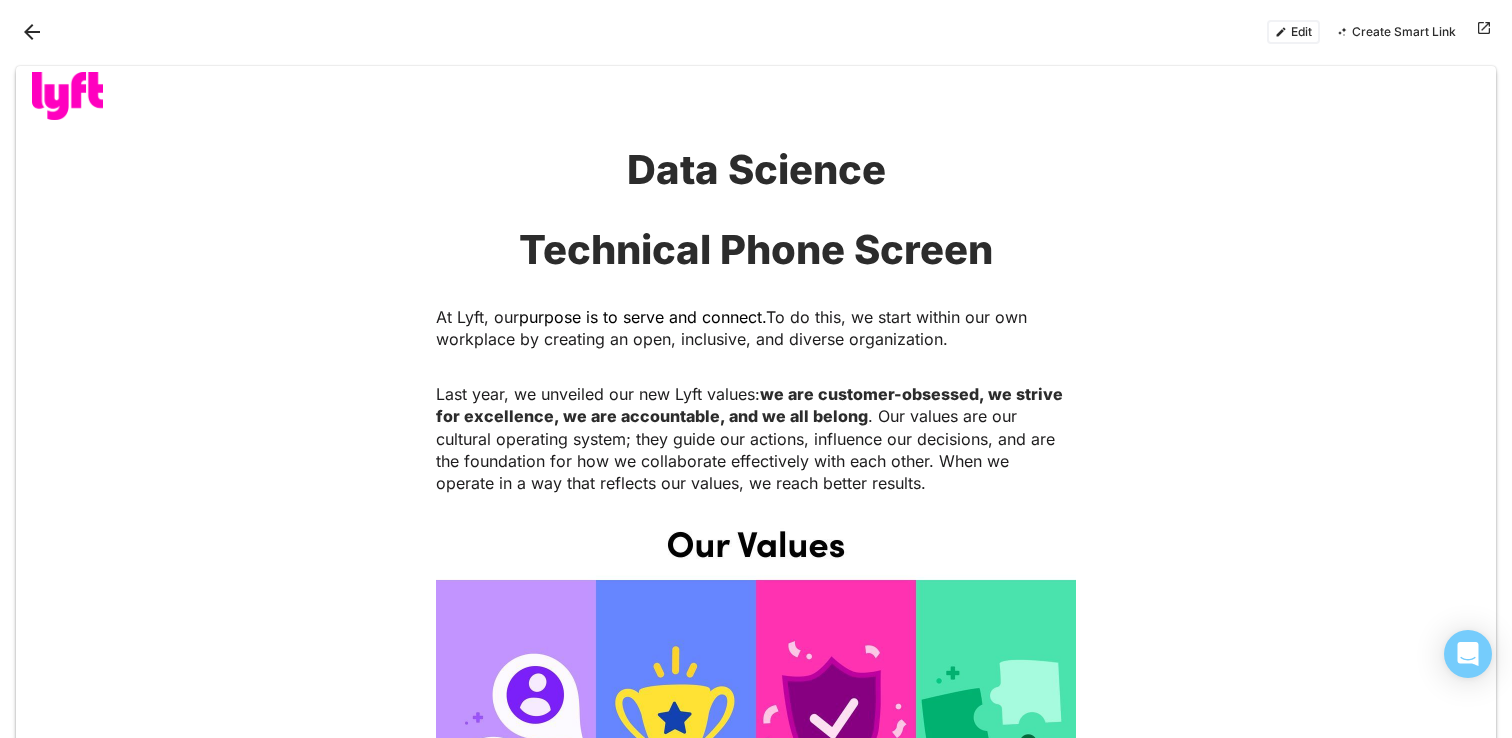 click on "Edit" at bounding box center (1293, 32) 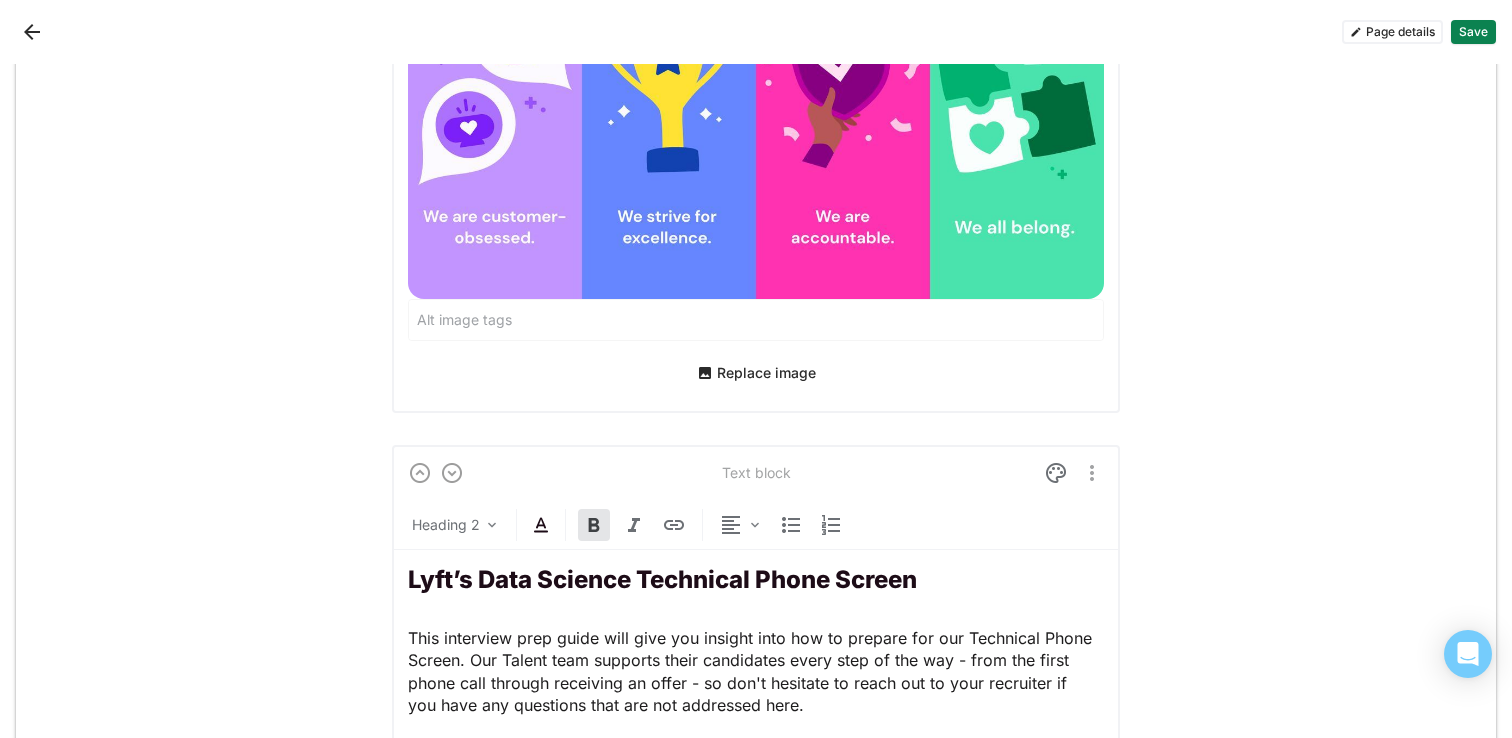 scroll, scrollTop: 0, scrollLeft: 0, axis: both 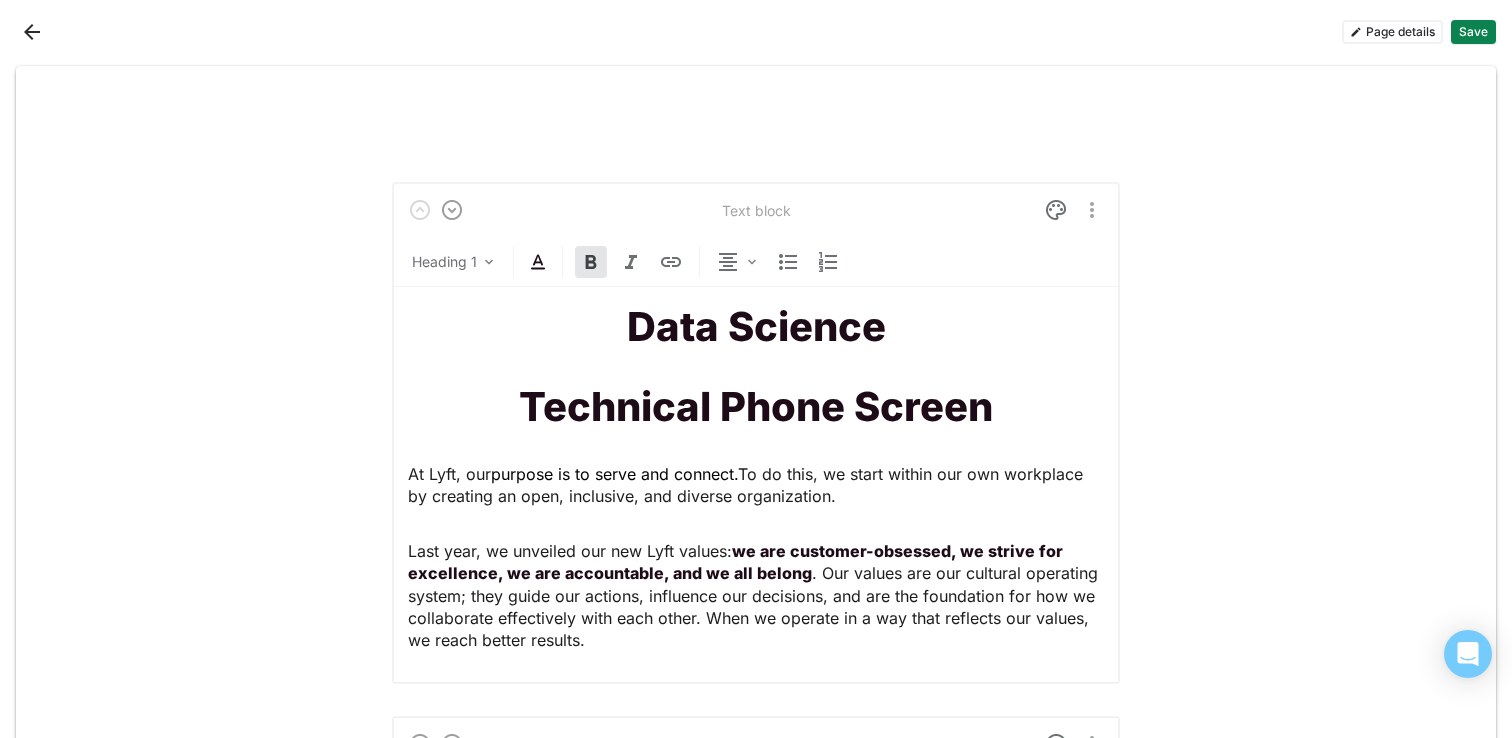 click on "Page details" at bounding box center [1392, 32] 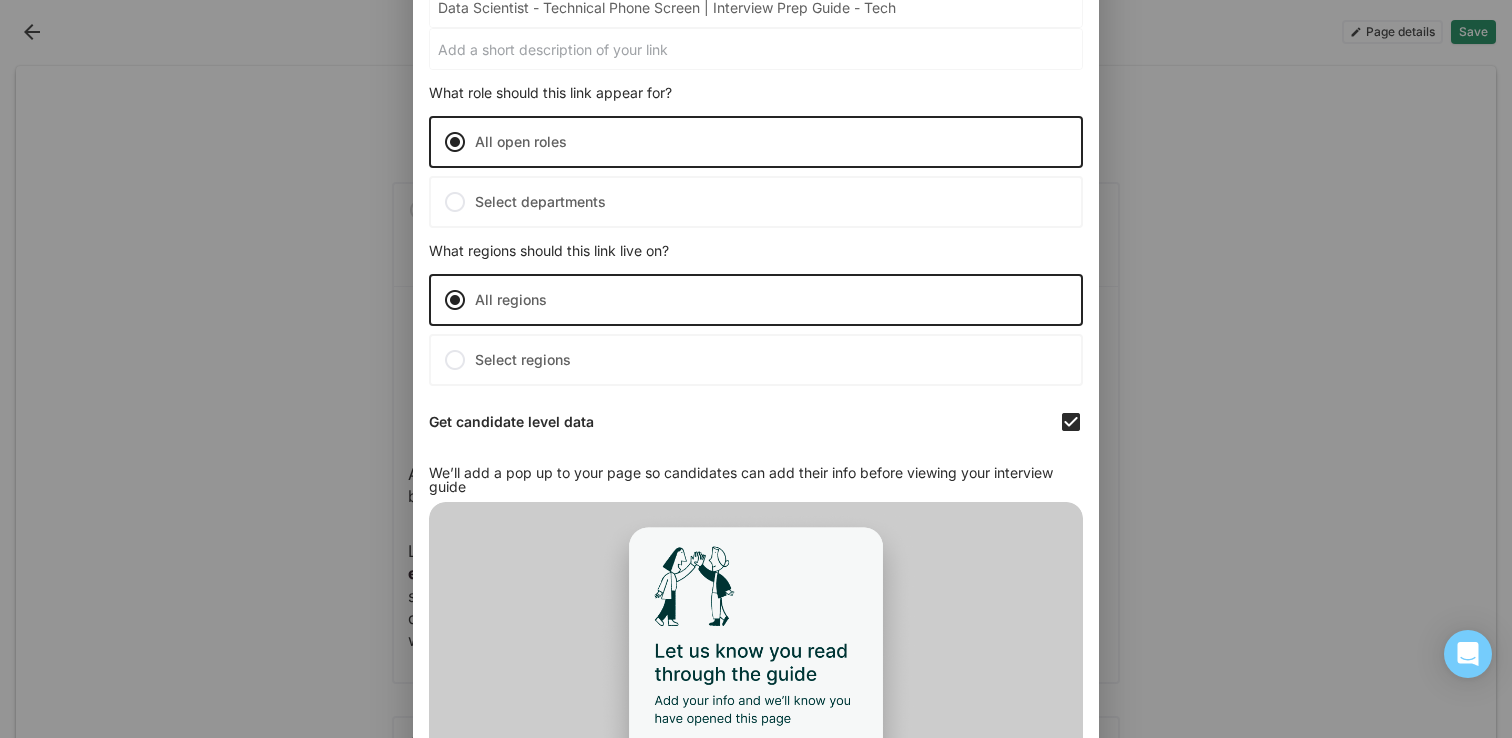 scroll, scrollTop: 611, scrollLeft: 0, axis: vertical 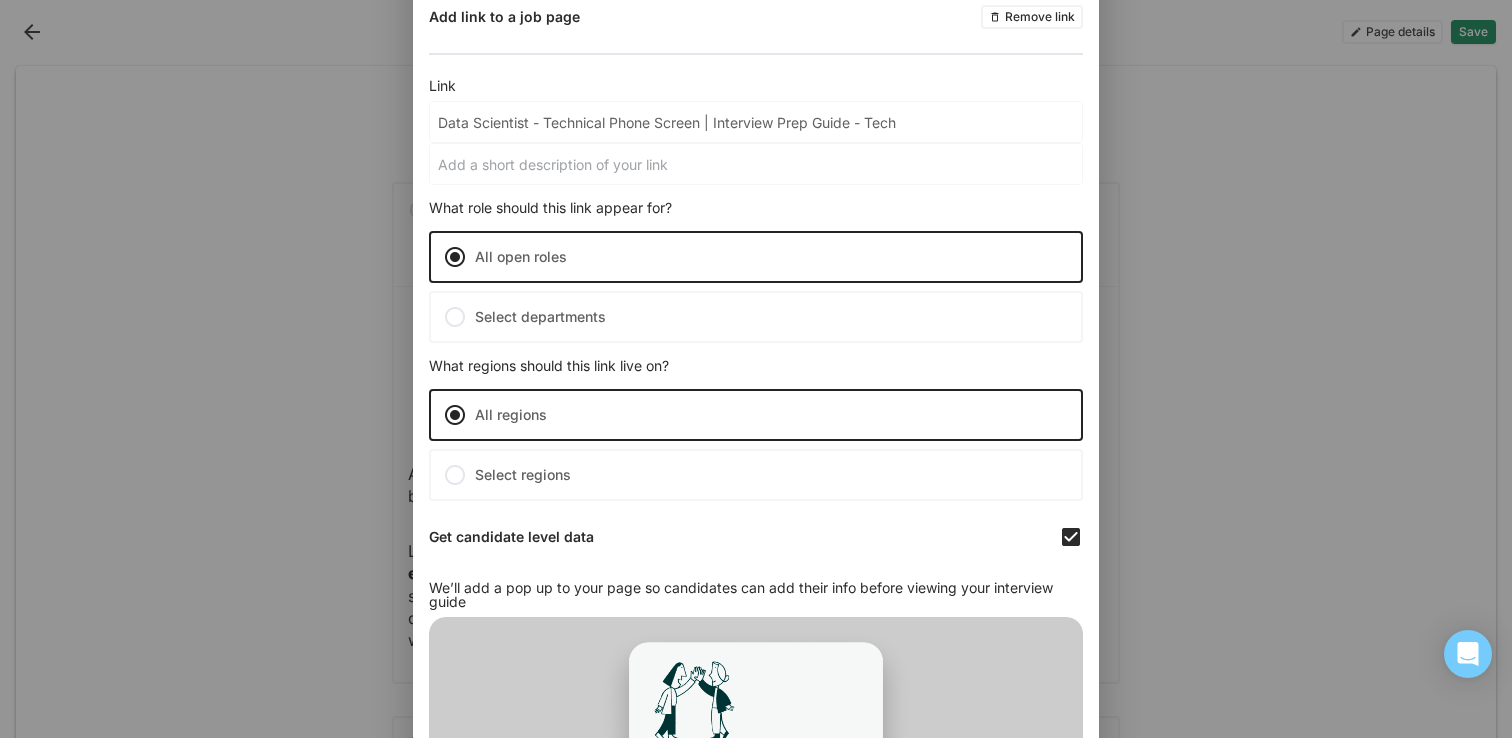 click at bounding box center [455, 317] 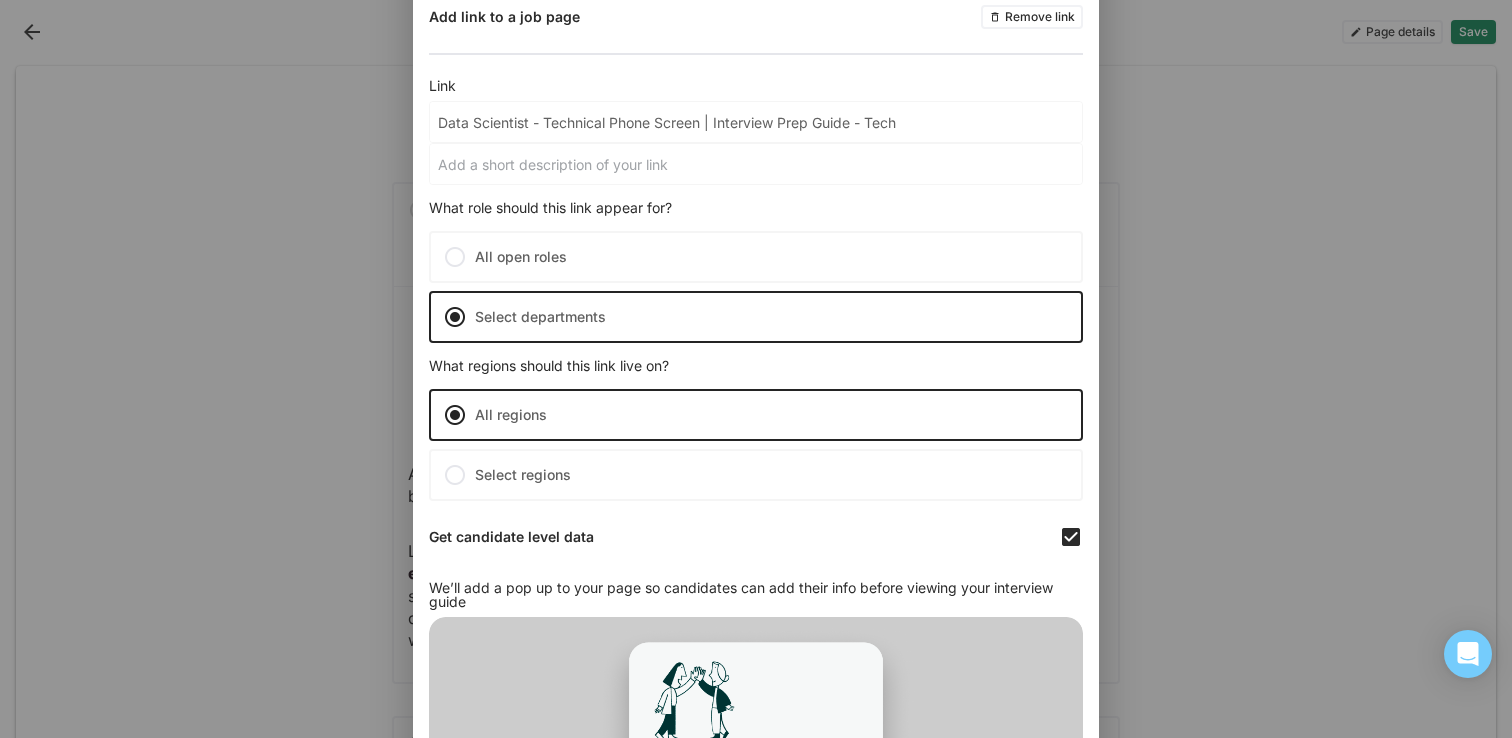 click at bounding box center (455, 475) 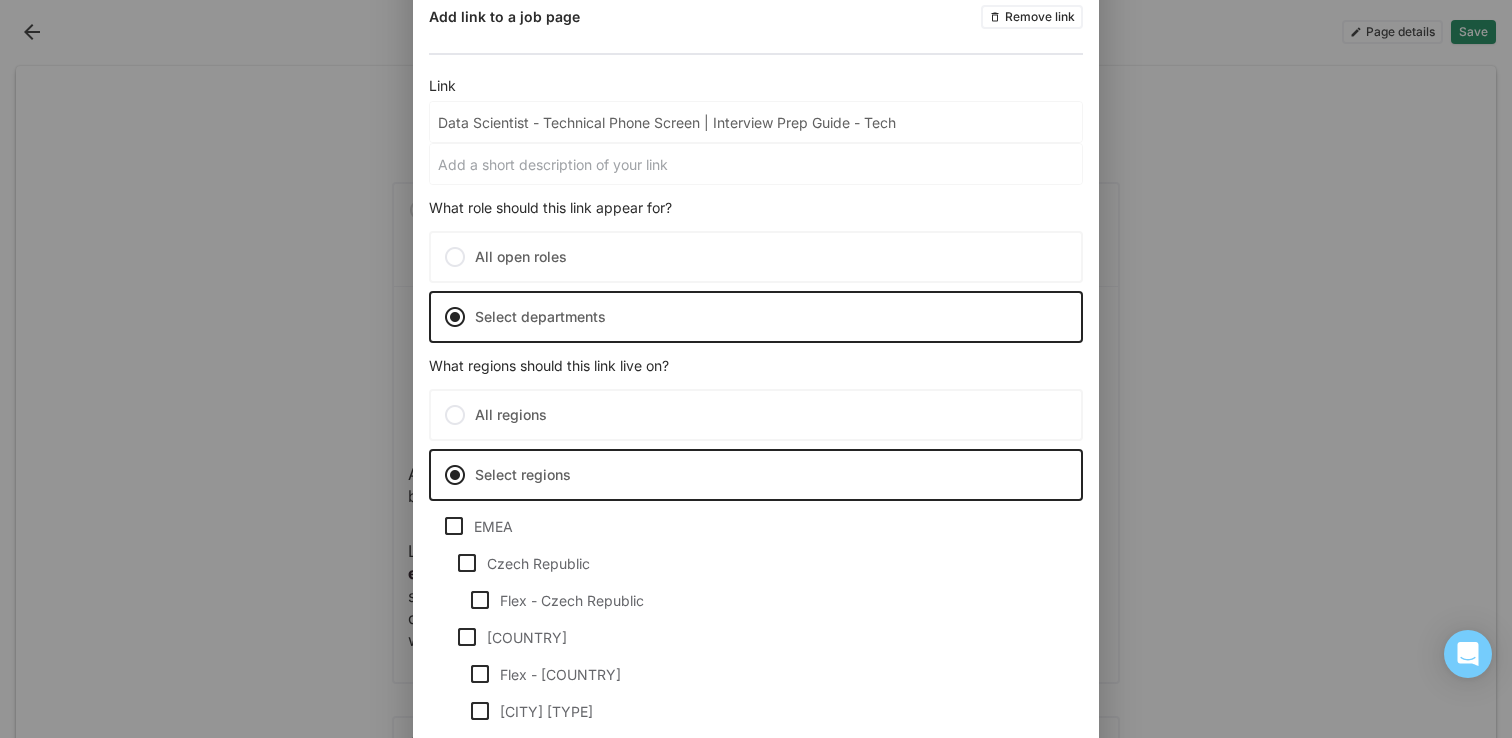 click at bounding box center [455, 475] 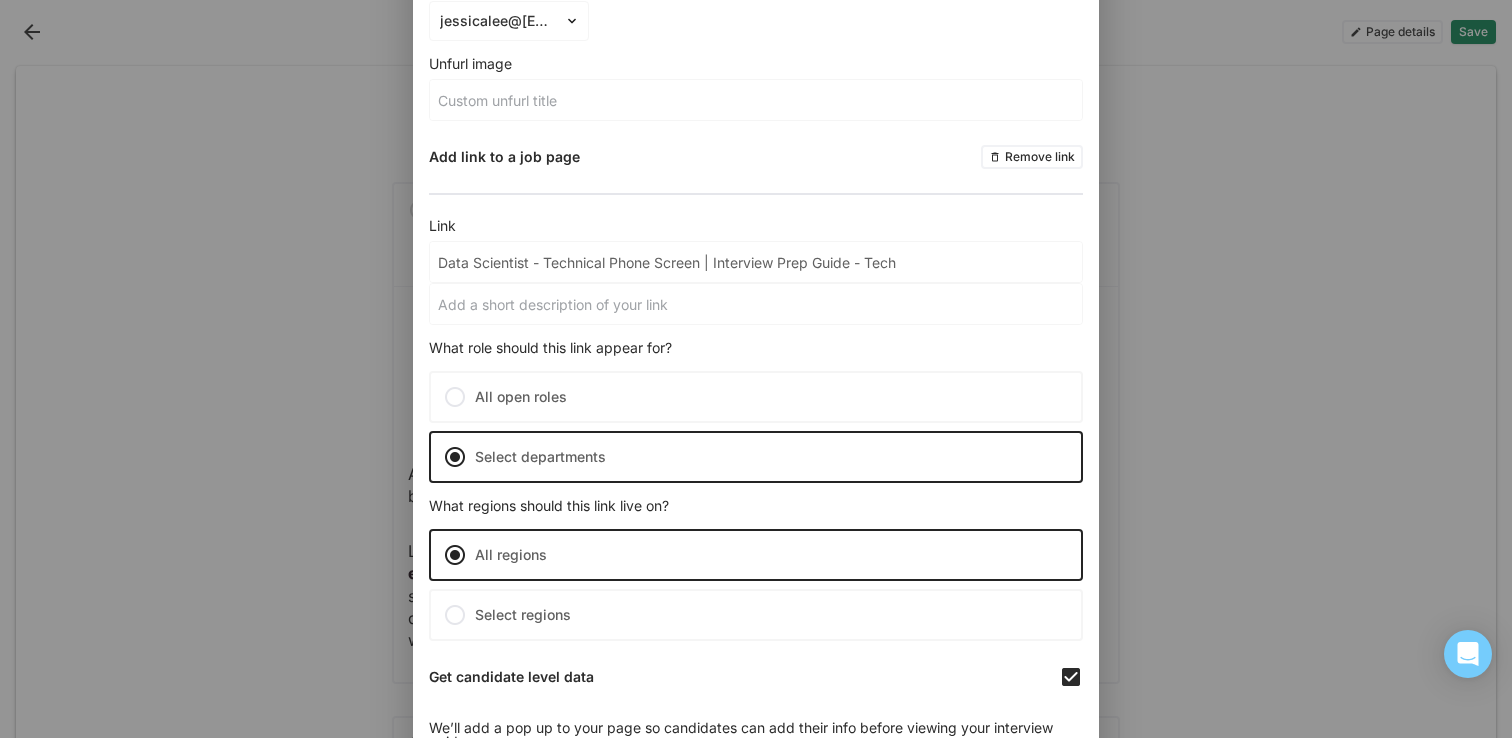 scroll, scrollTop: 330, scrollLeft: 0, axis: vertical 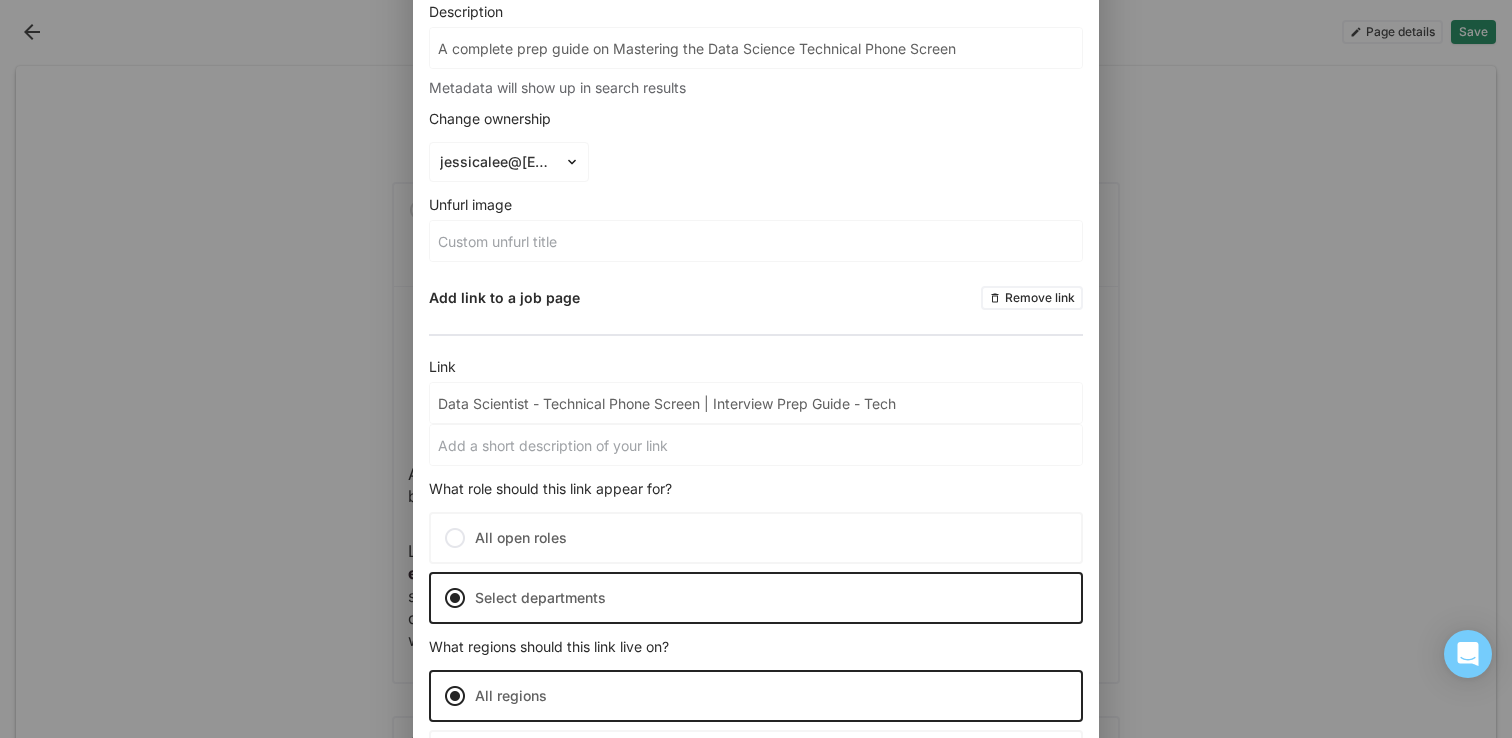 click on "Remove link" at bounding box center (1032, 298) 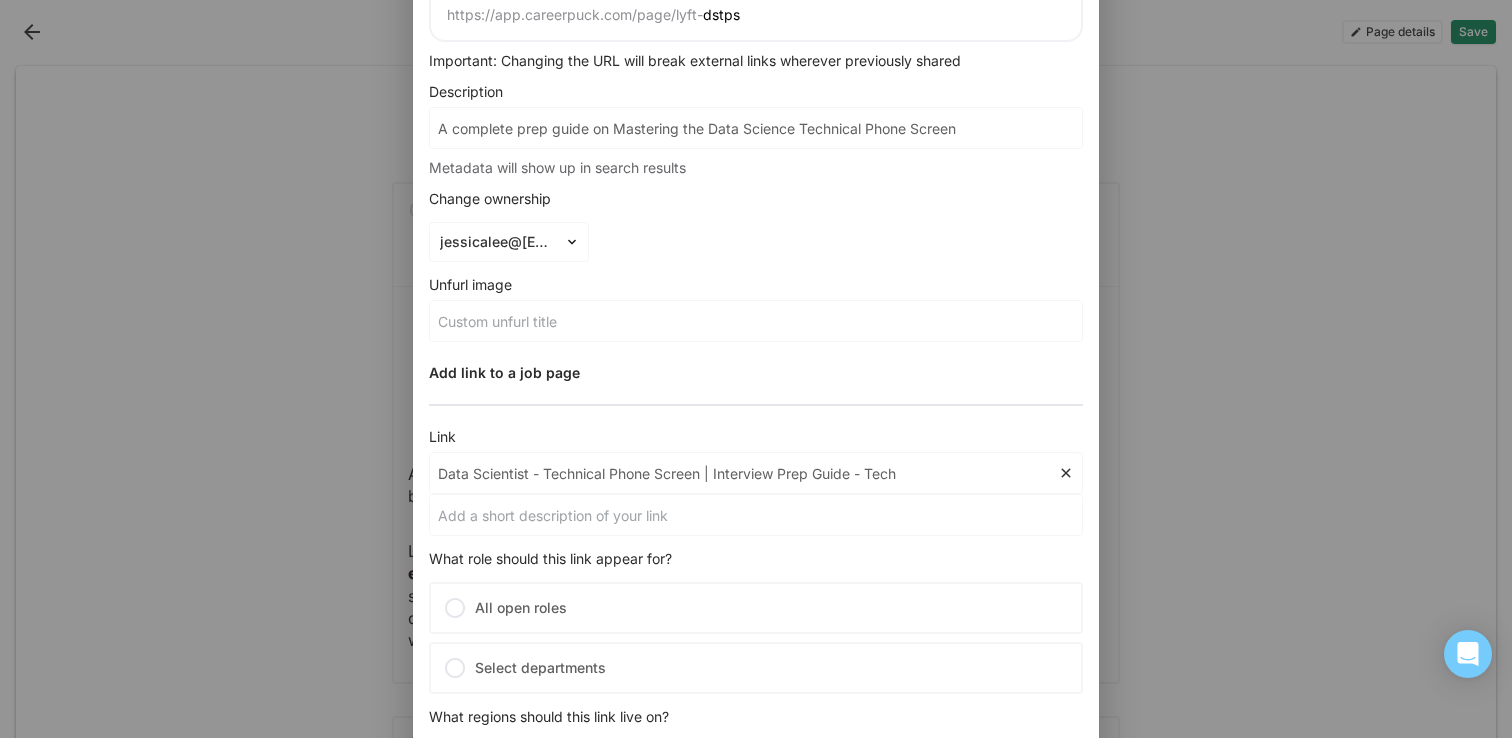 scroll, scrollTop: 0, scrollLeft: 0, axis: both 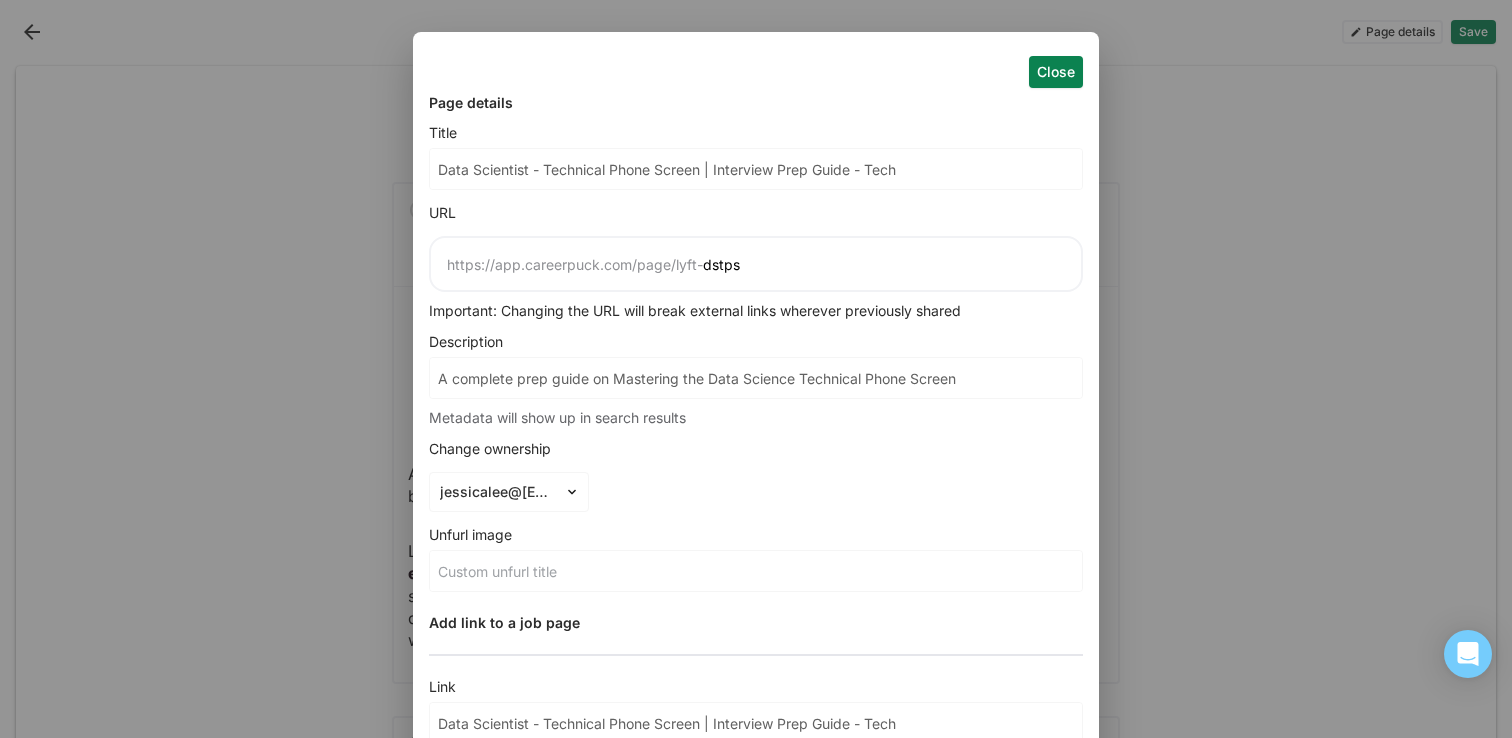 click on "Close" at bounding box center [1056, 72] 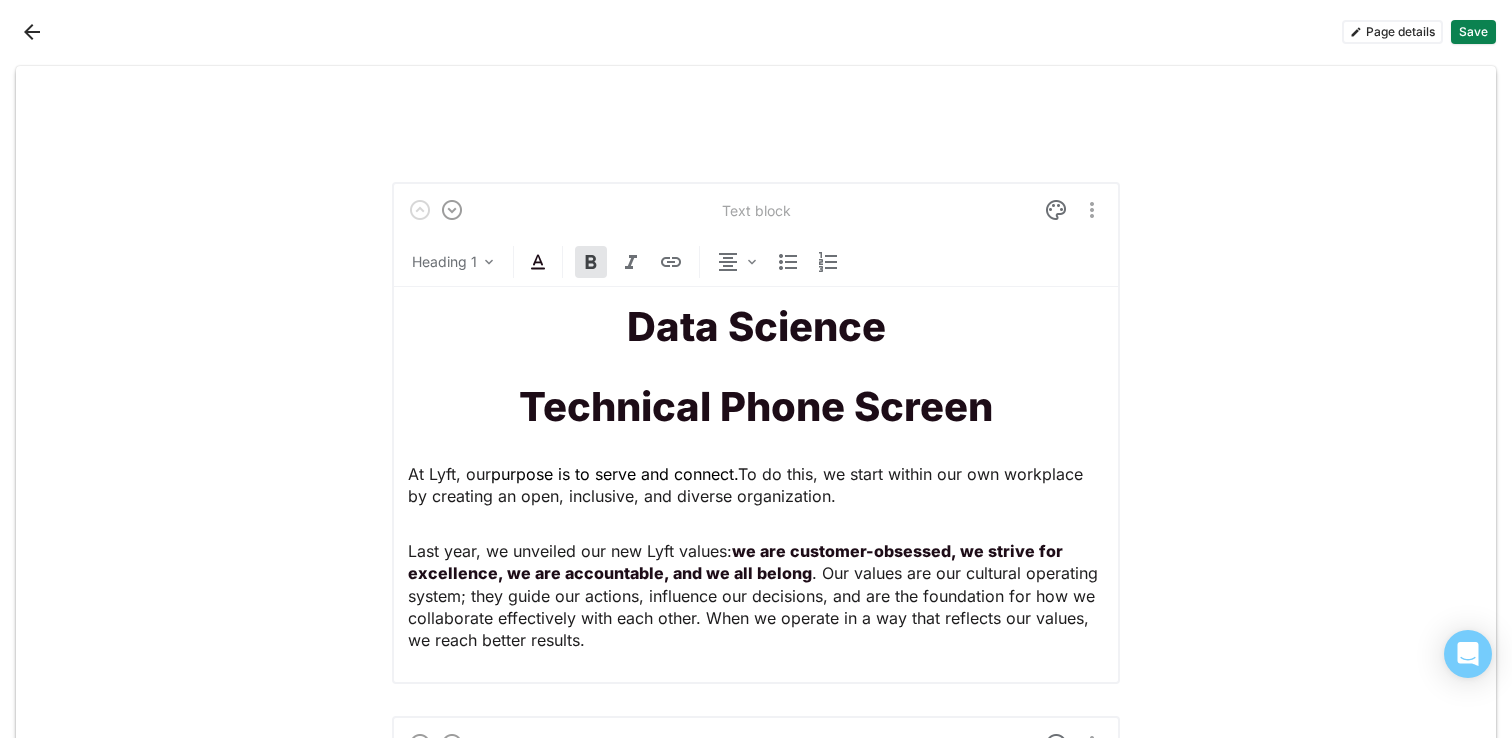 click on "Save" at bounding box center [1473, 32] 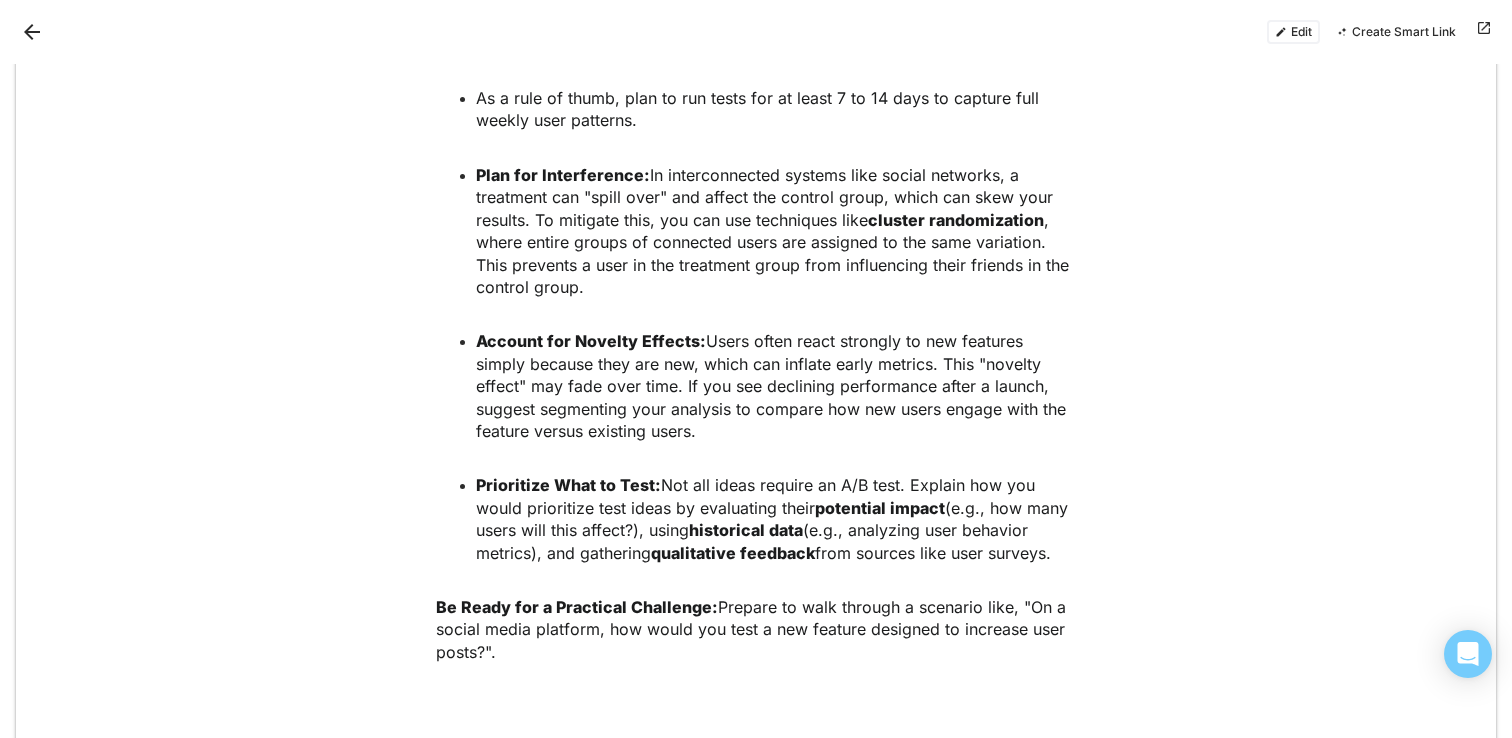 scroll, scrollTop: 2536, scrollLeft: 0, axis: vertical 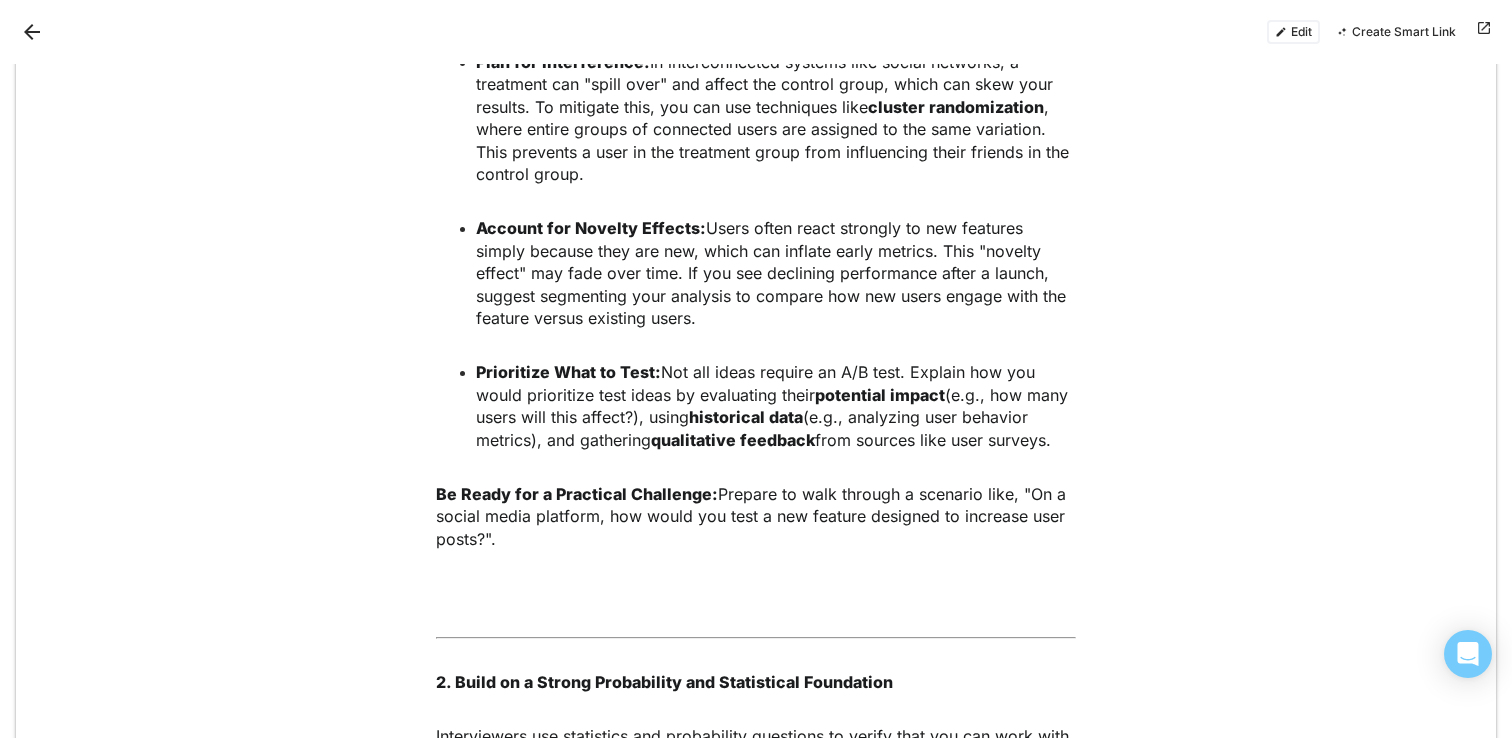 click on "Edit" at bounding box center (1293, 32) 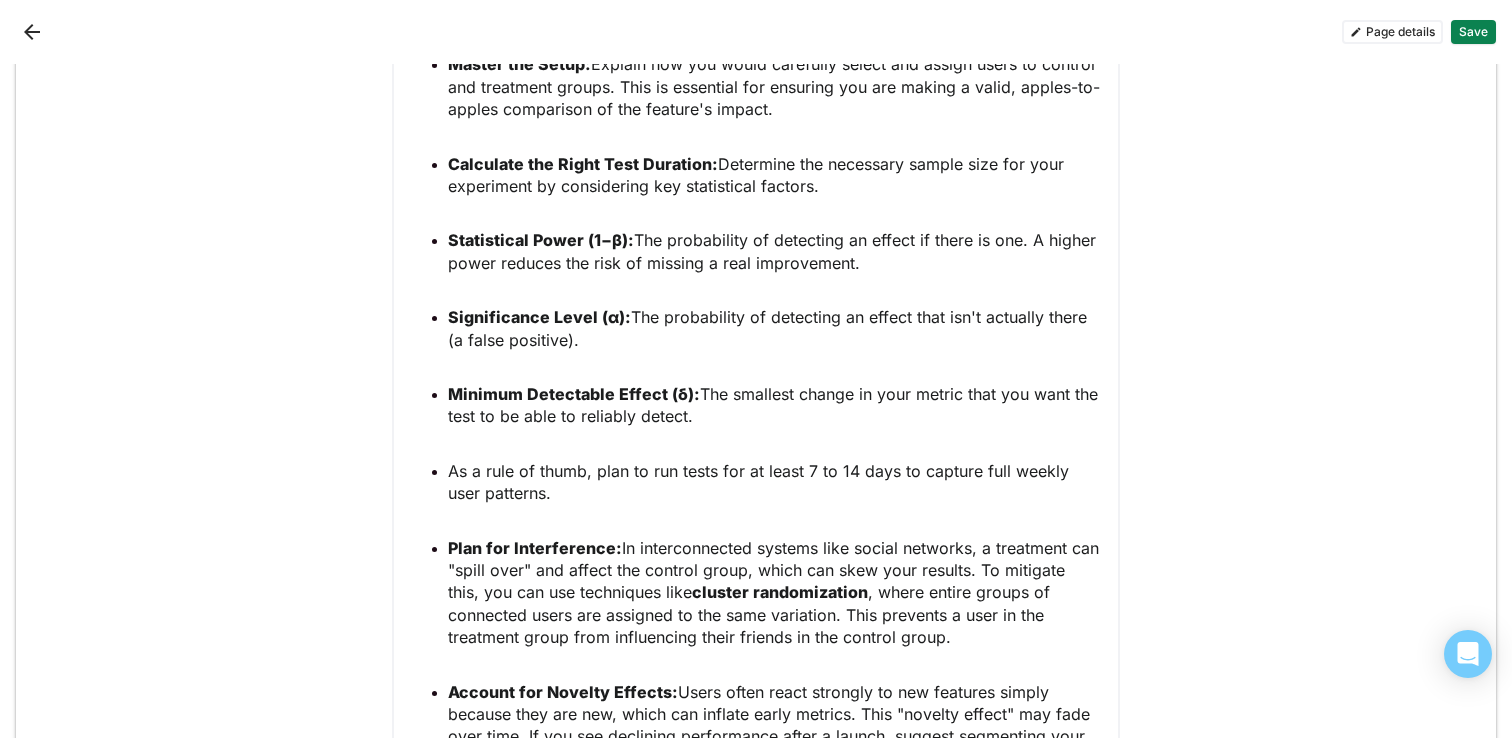 click on "Page details" at bounding box center (1392, 32) 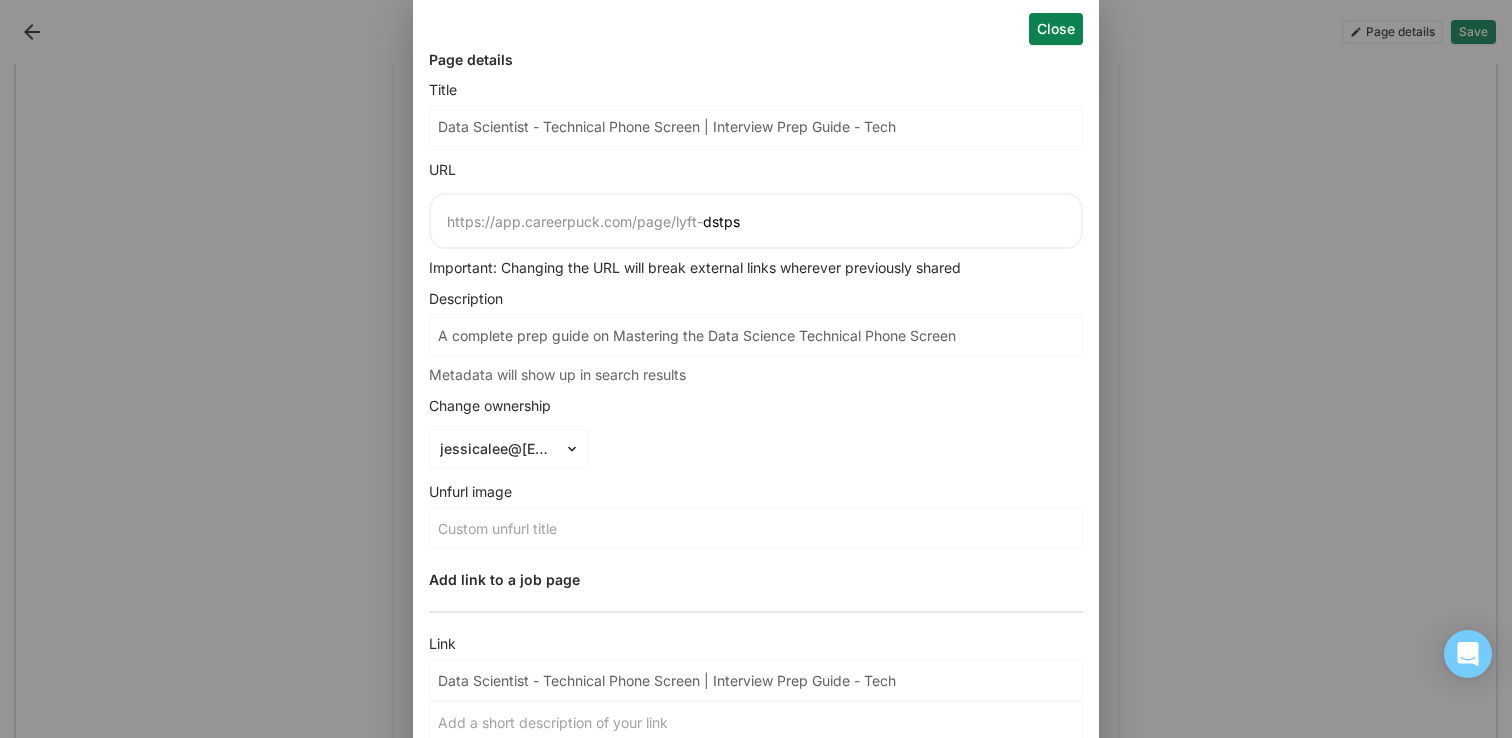 scroll, scrollTop: 0, scrollLeft: 0, axis: both 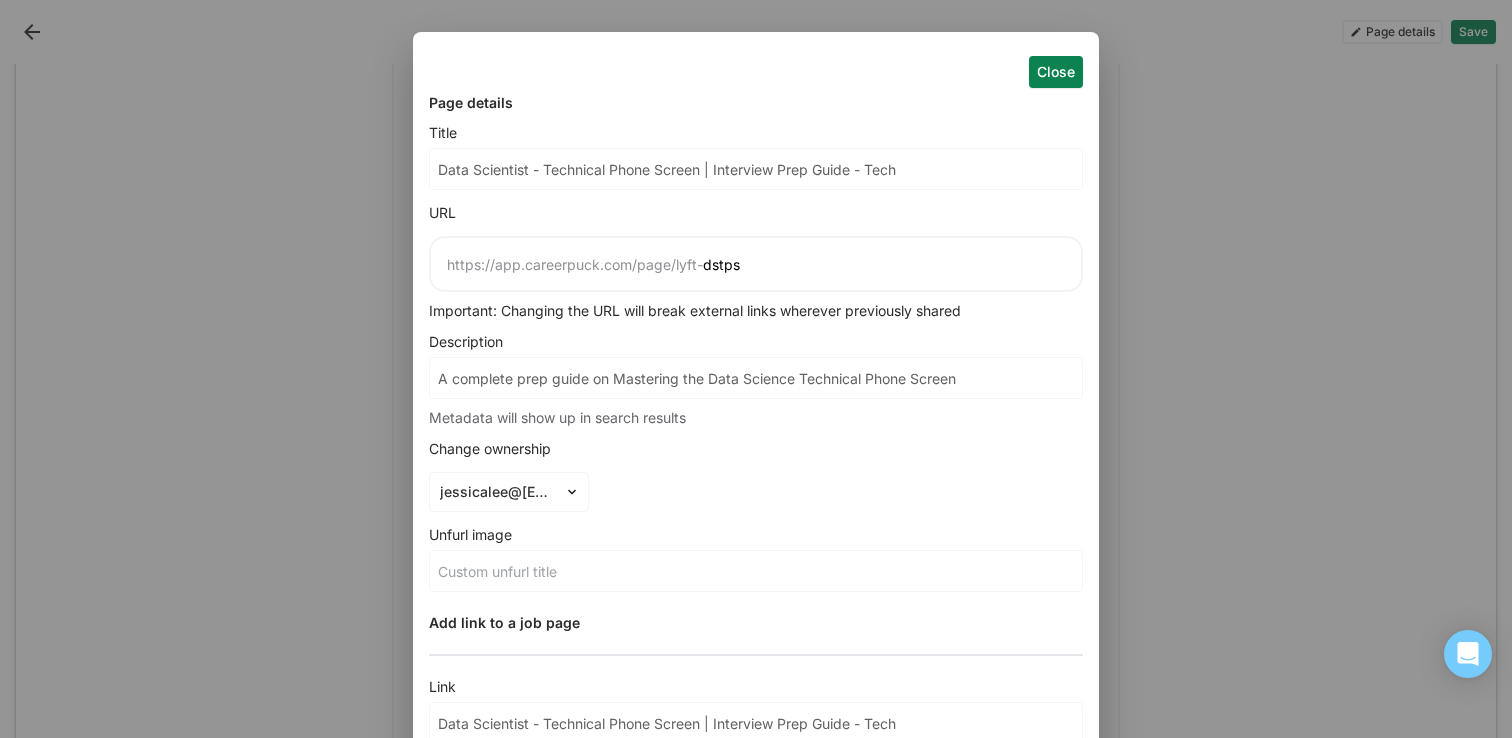 click on "Close" at bounding box center (1056, 72) 